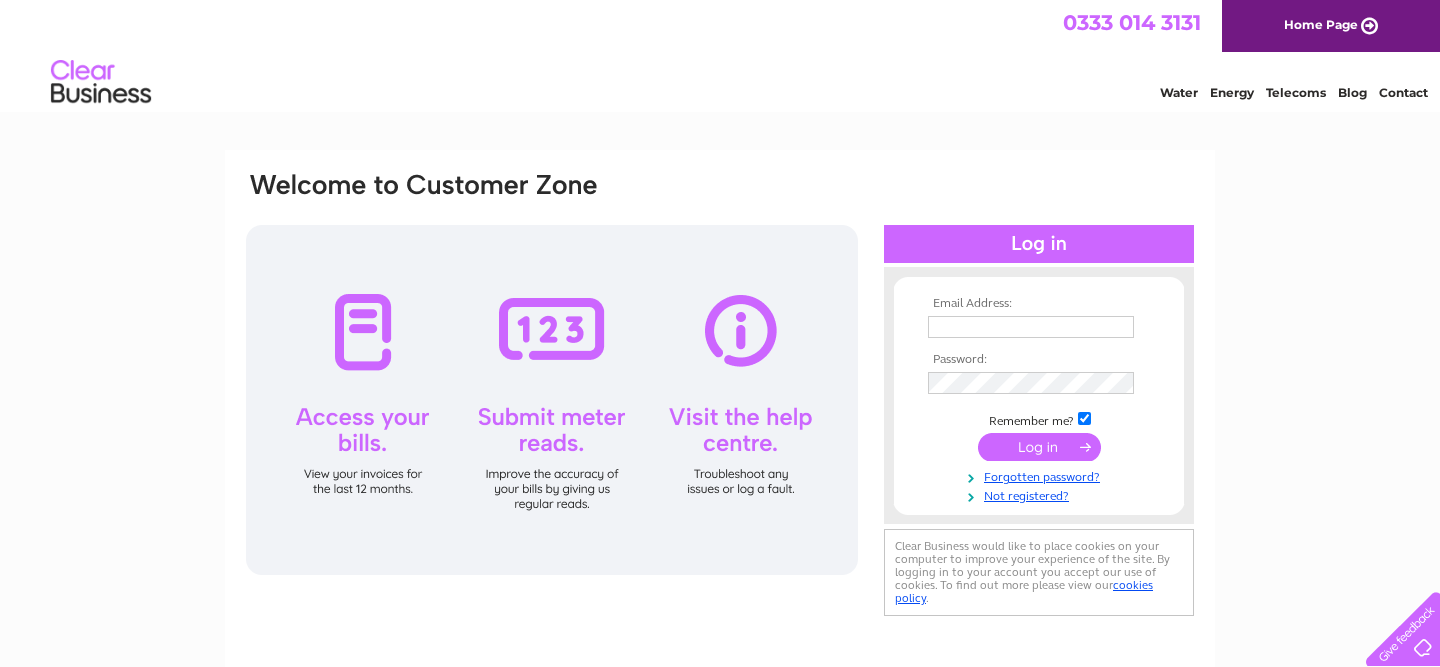 scroll, scrollTop: 0, scrollLeft: 0, axis: both 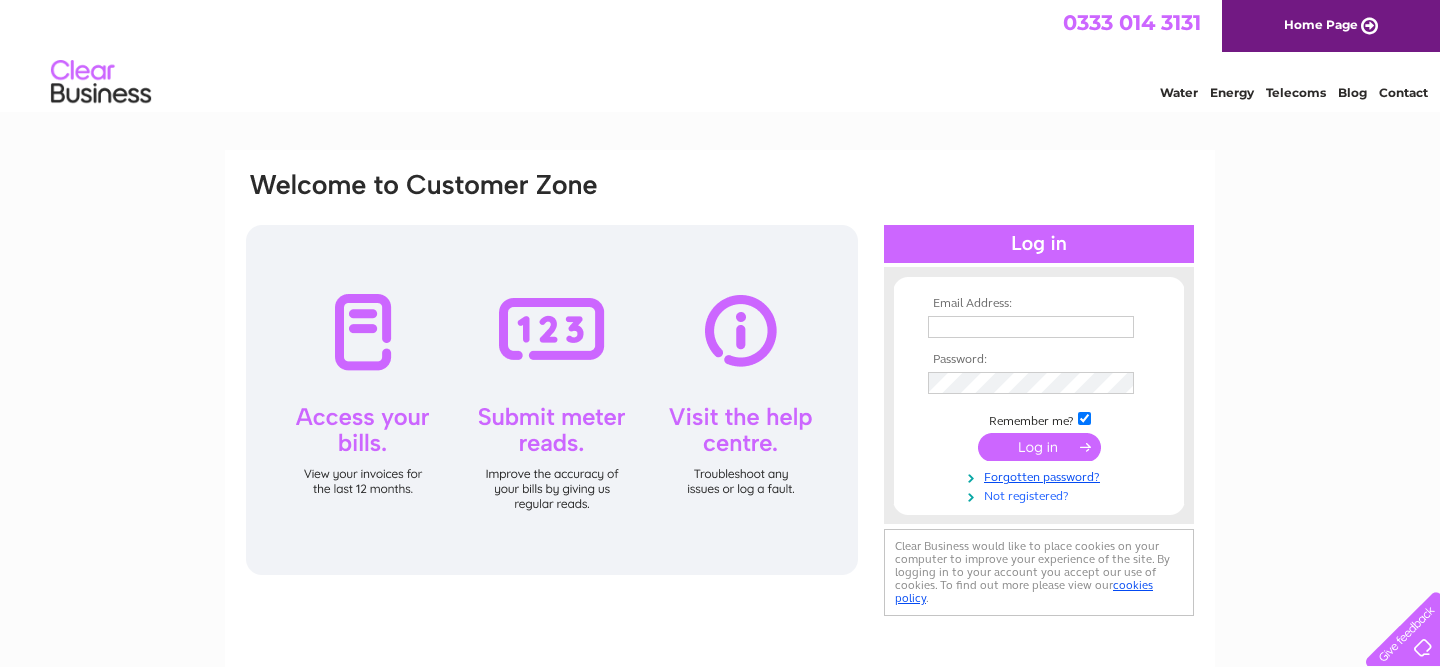 click on "Not registered?" at bounding box center (1041, 494) 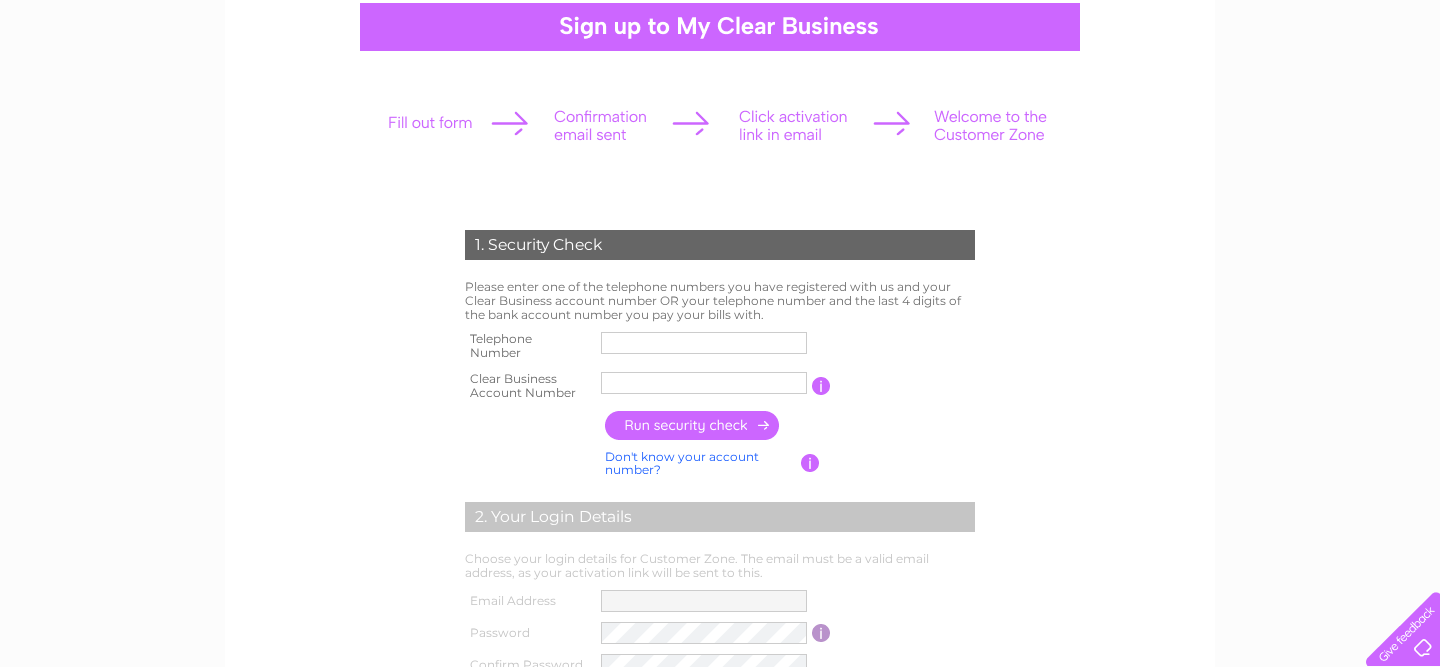 scroll, scrollTop: 199, scrollLeft: 0, axis: vertical 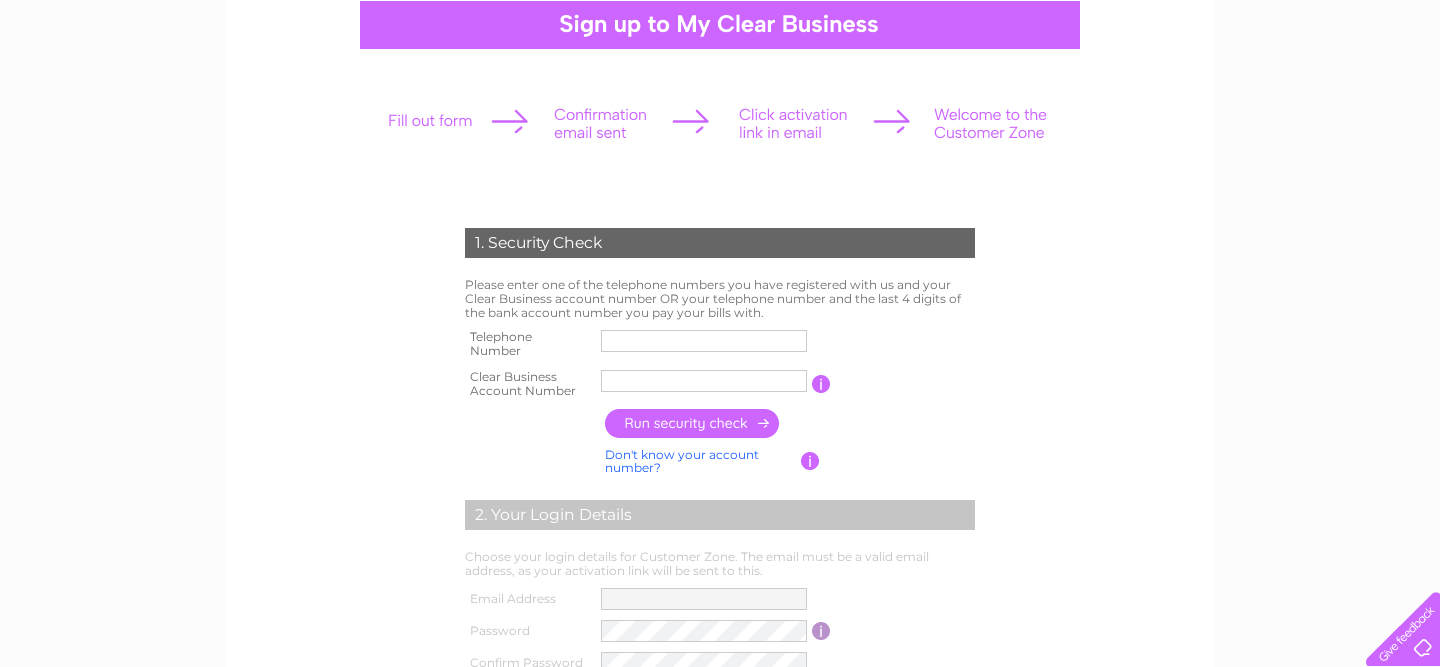 click at bounding box center [704, 341] 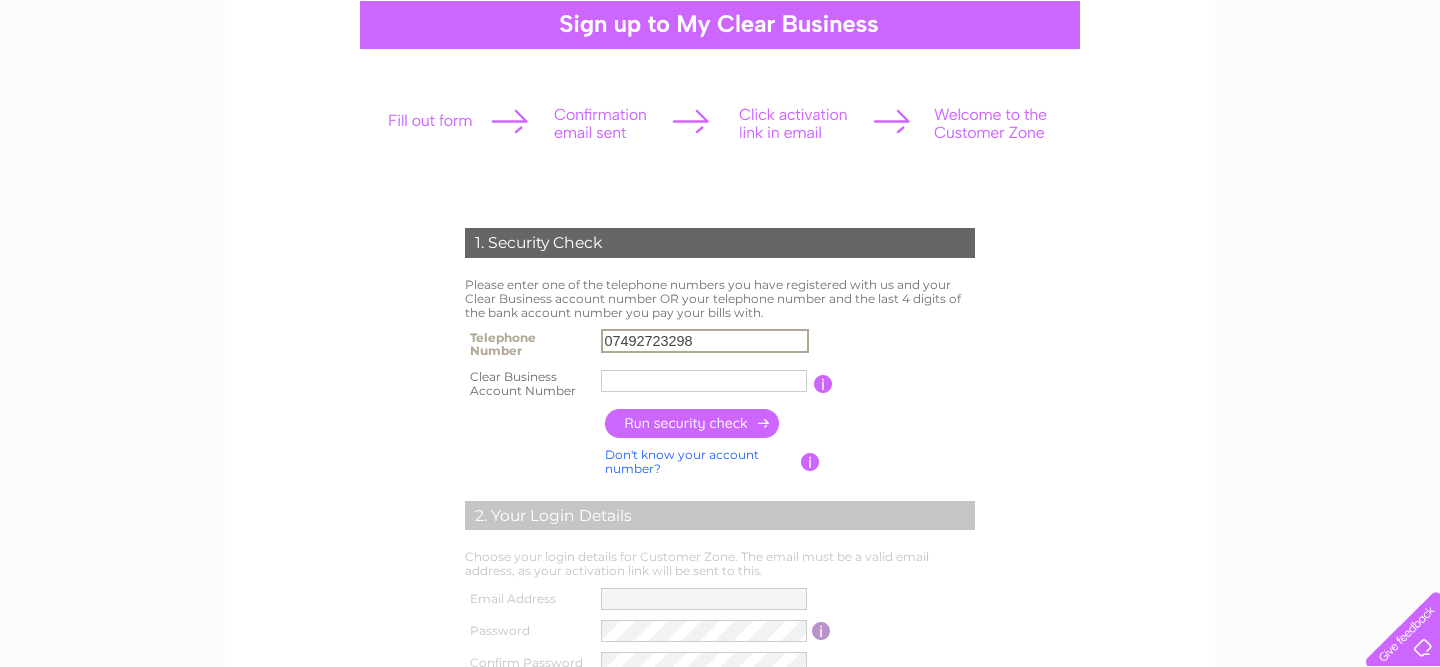 type on "07492723298" 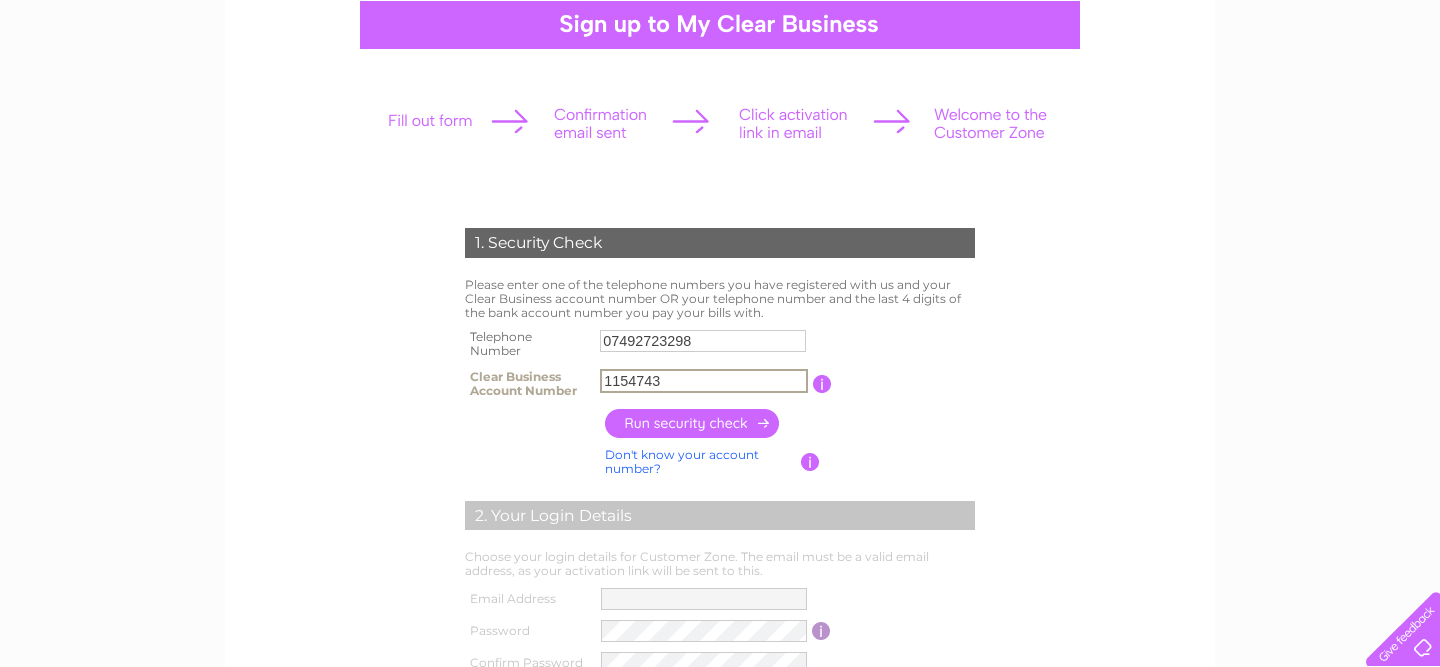 type on "1154743" 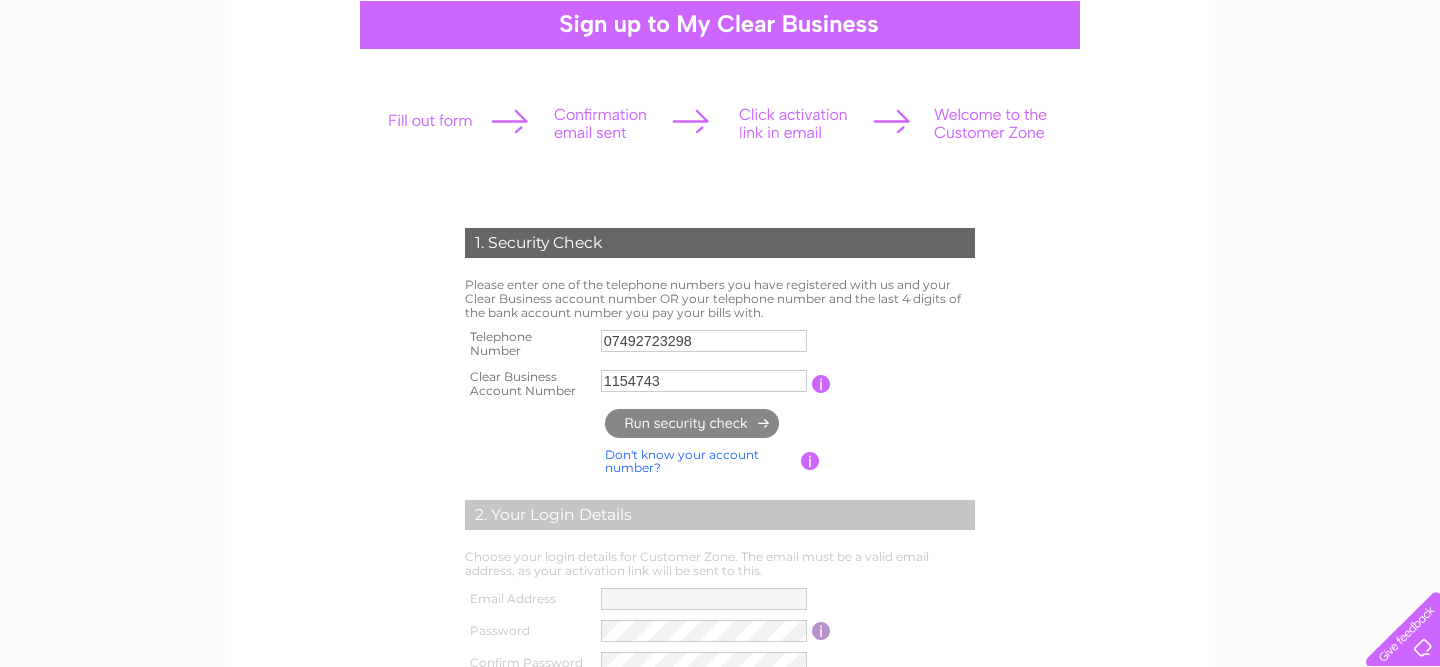 type on "**********" 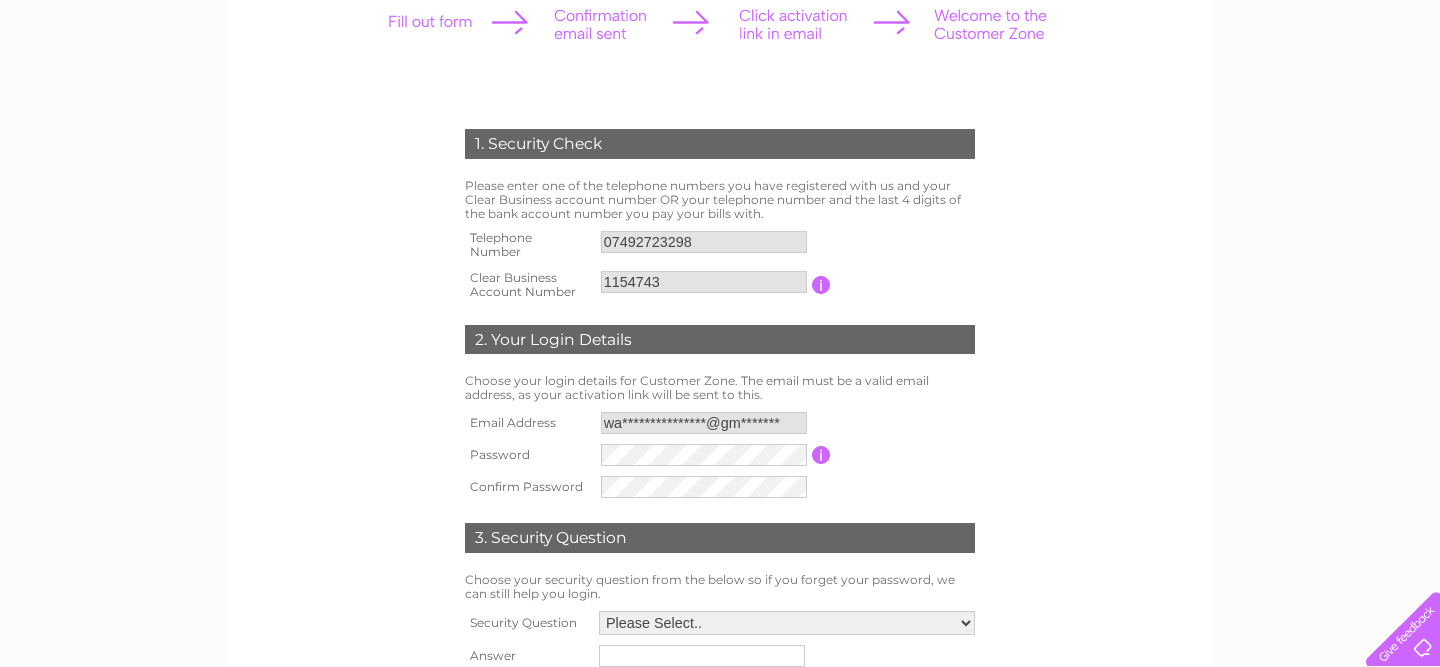 scroll, scrollTop: 313, scrollLeft: 0, axis: vertical 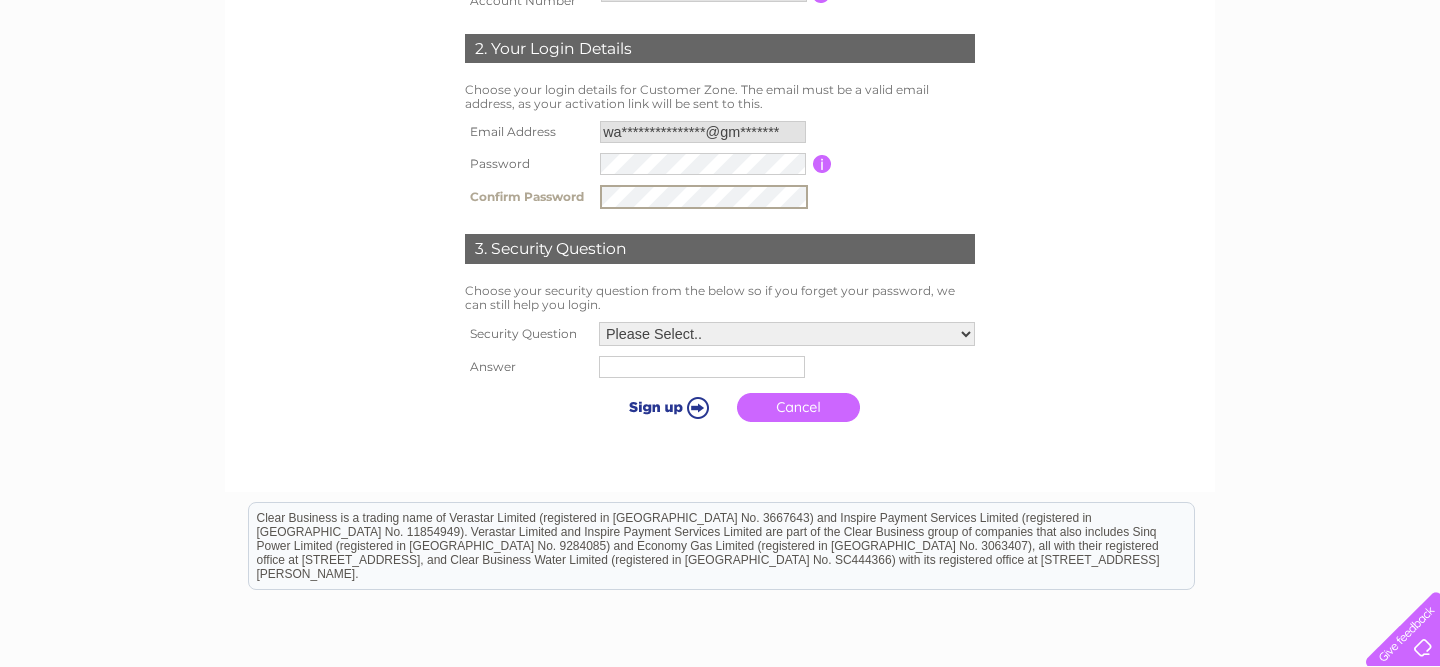 click on "Please Select..
In what town or city was your first job?
In what town or city did you meet your spouse/partner?
In what town or city did your mother and father meet?
What street did you live on as a child?
What was the name of your first pet?
Who was your childhood hero?" at bounding box center [787, 334] 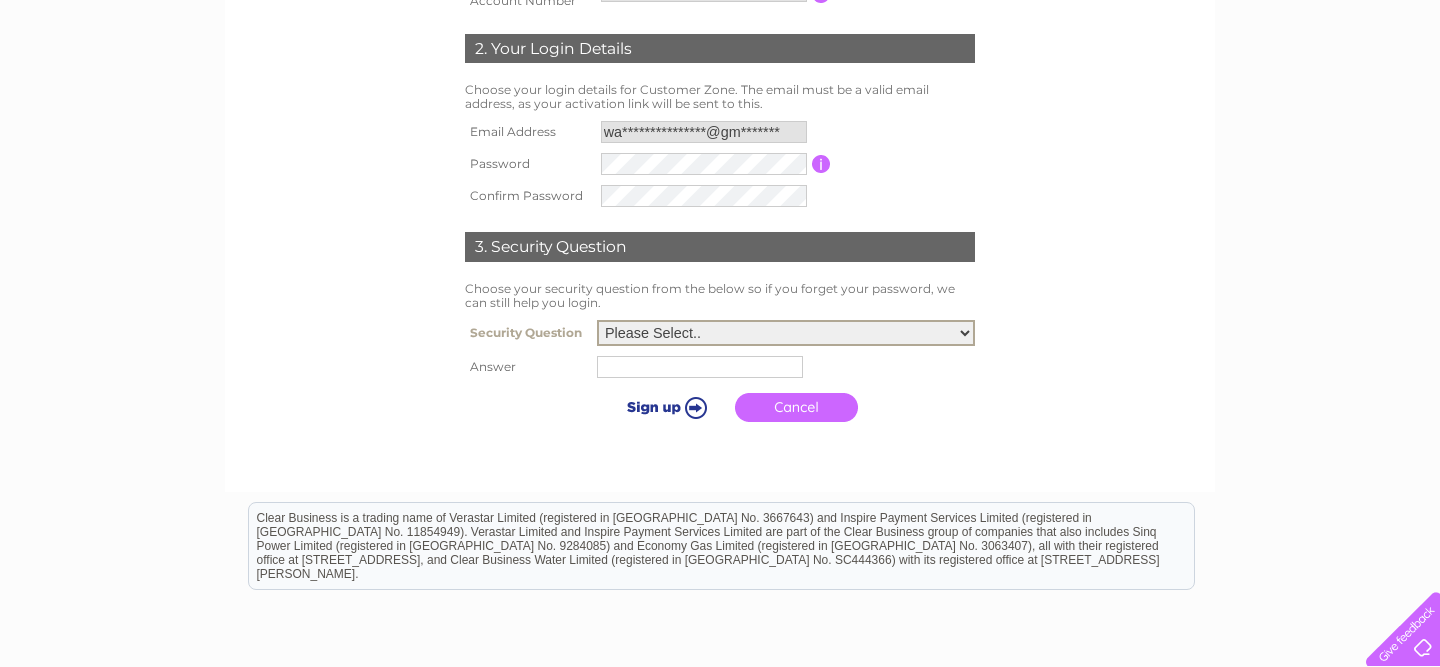 select on "1" 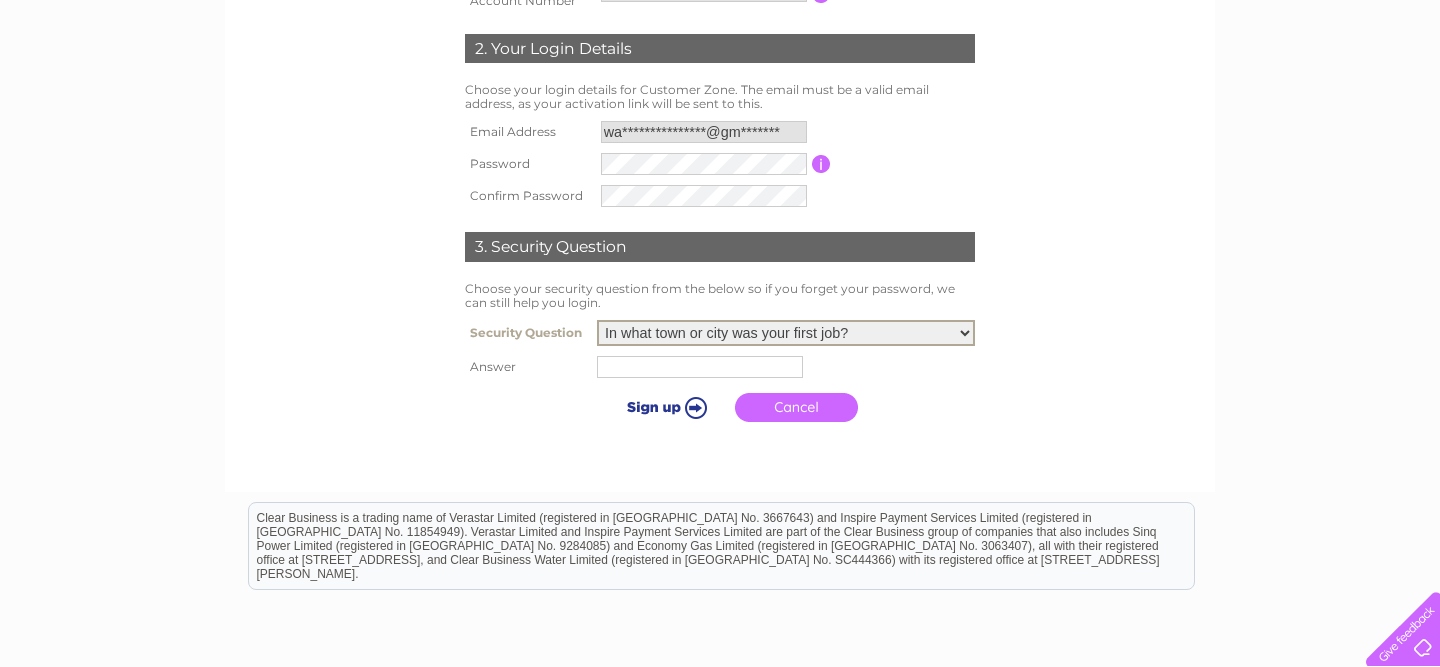 click at bounding box center (700, 367) 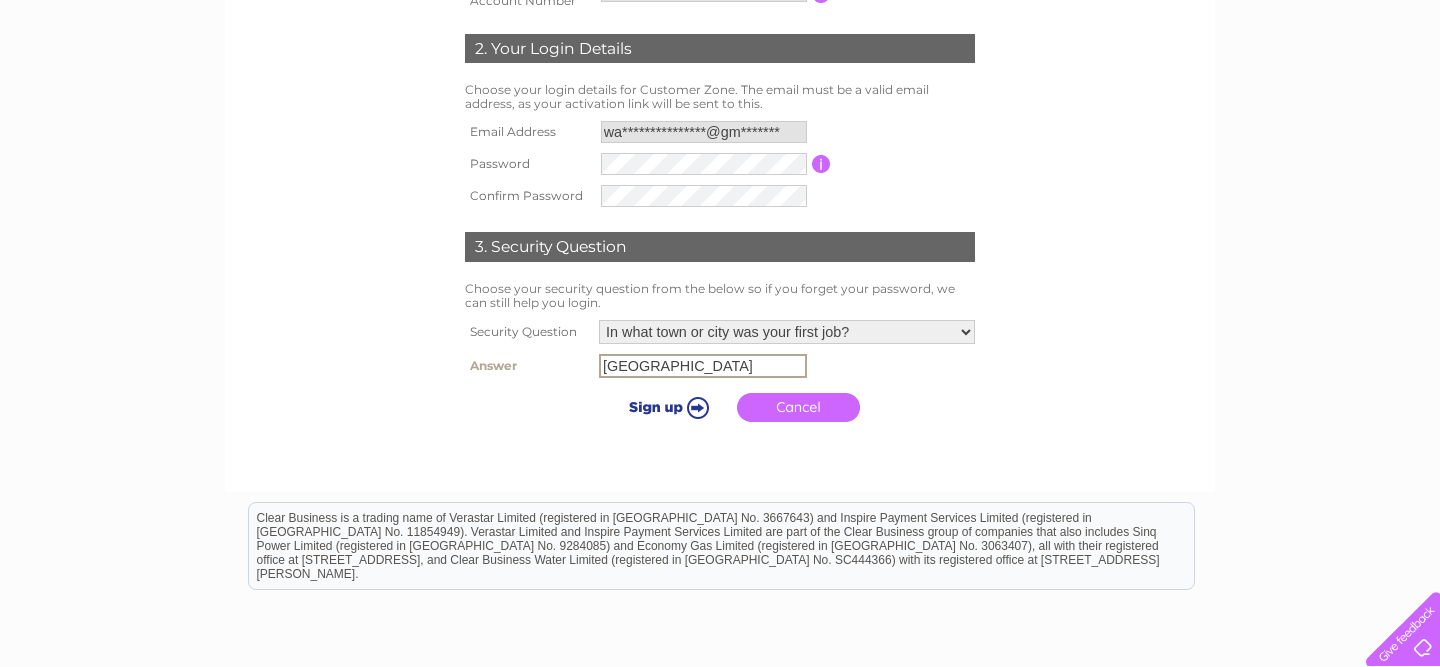 type on "Glasgow" 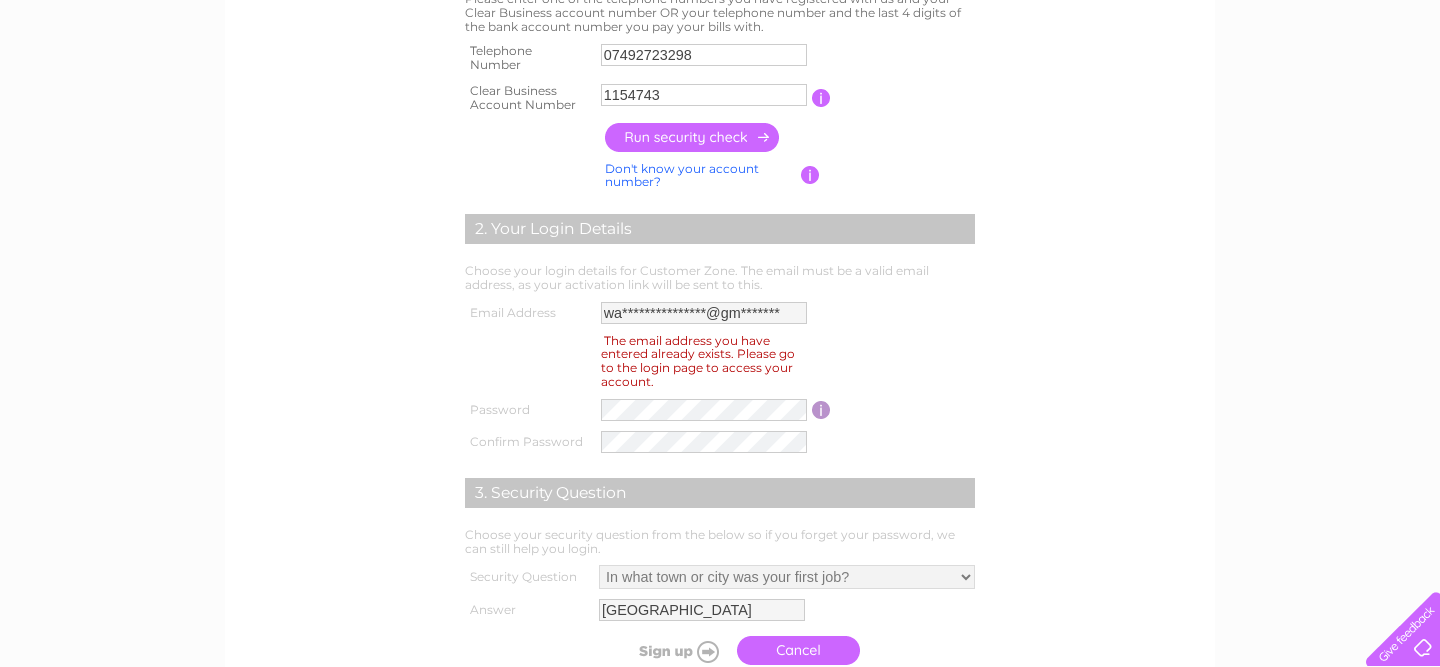 scroll, scrollTop: 0, scrollLeft: 0, axis: both 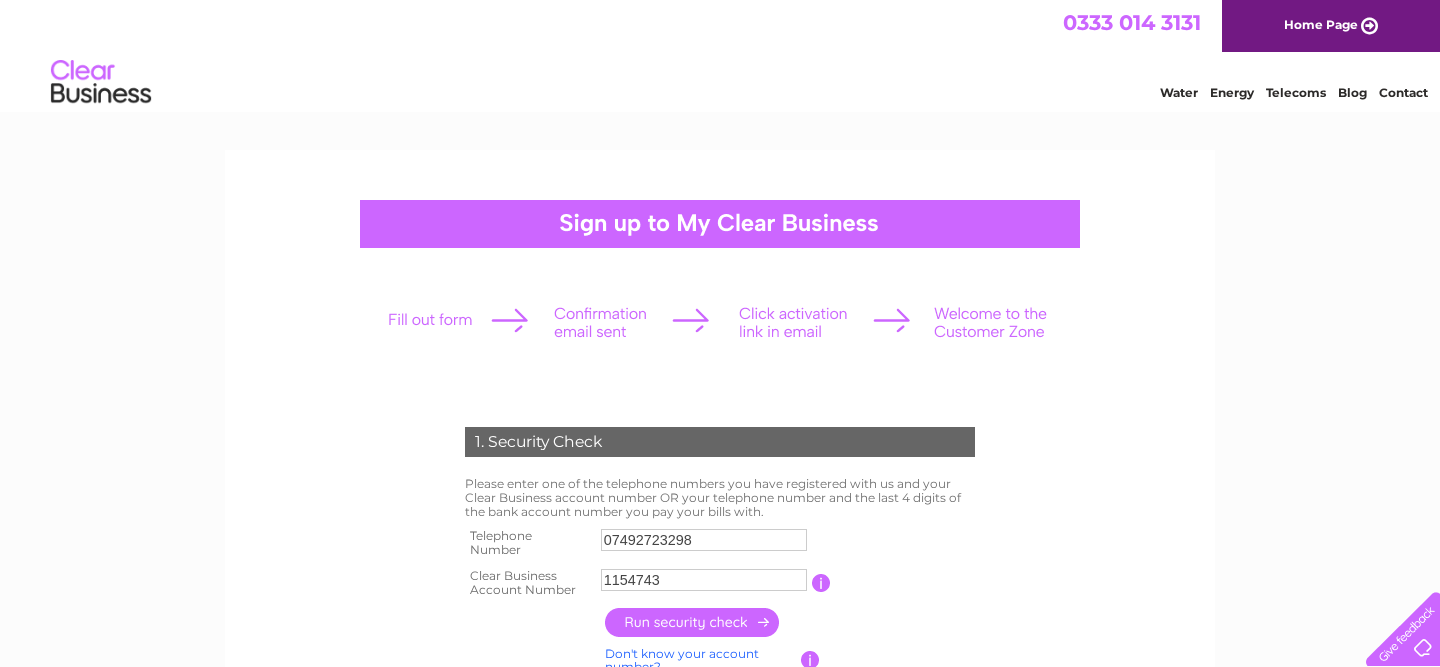 click on "Home Page" at bounding box center [1331, 26] 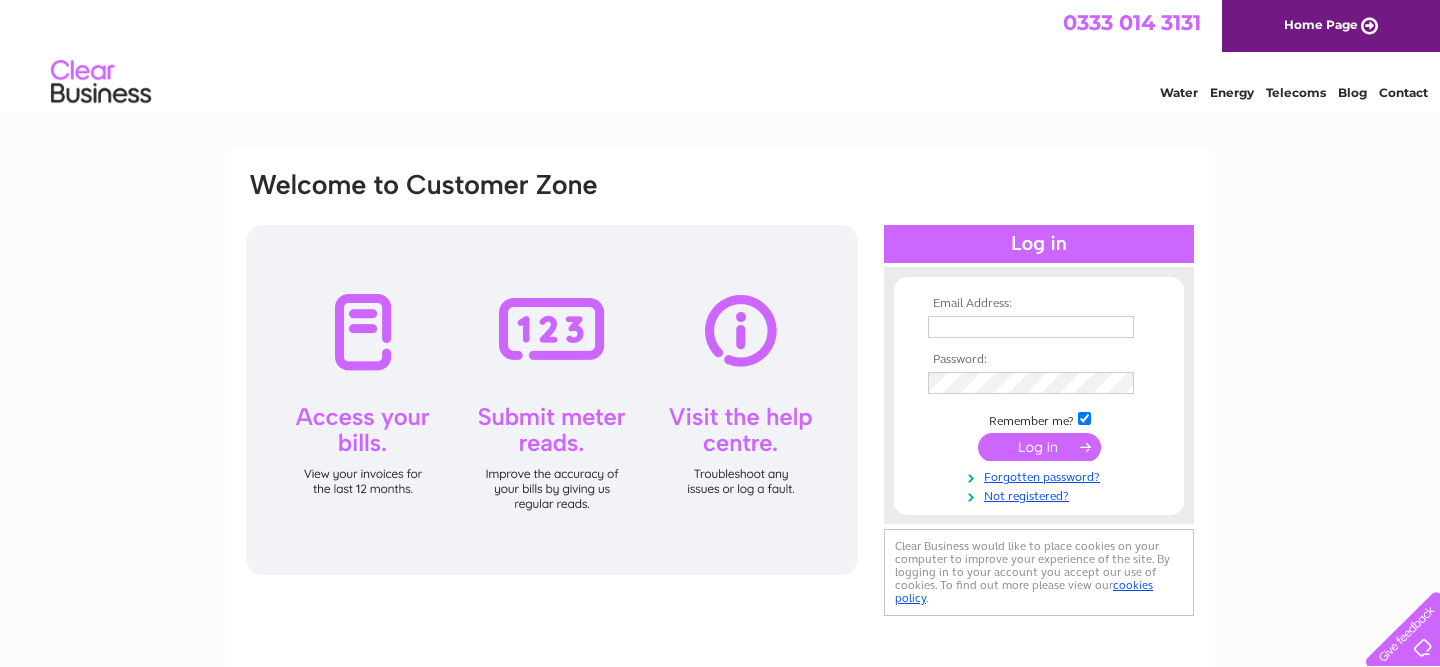 scroll, scrollTop: 0, scrollLeft: 0, axis: both 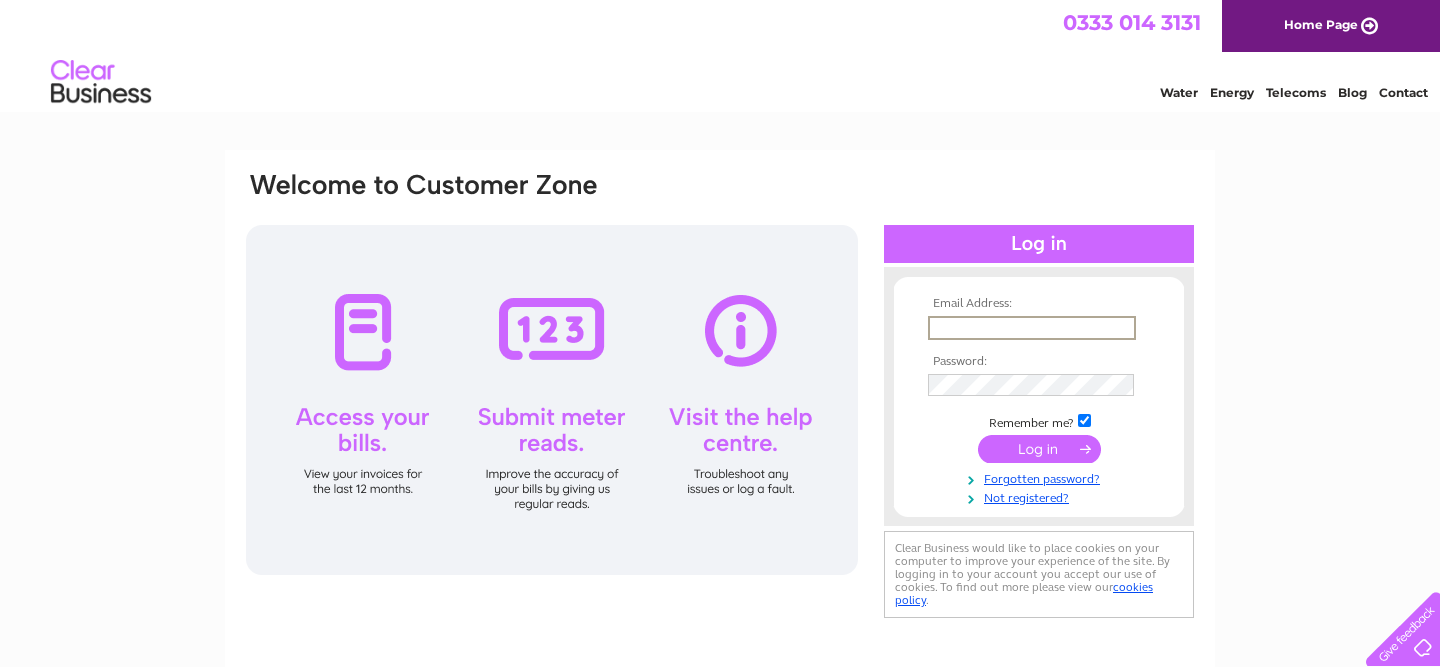click at bounding box center [1032, 328] 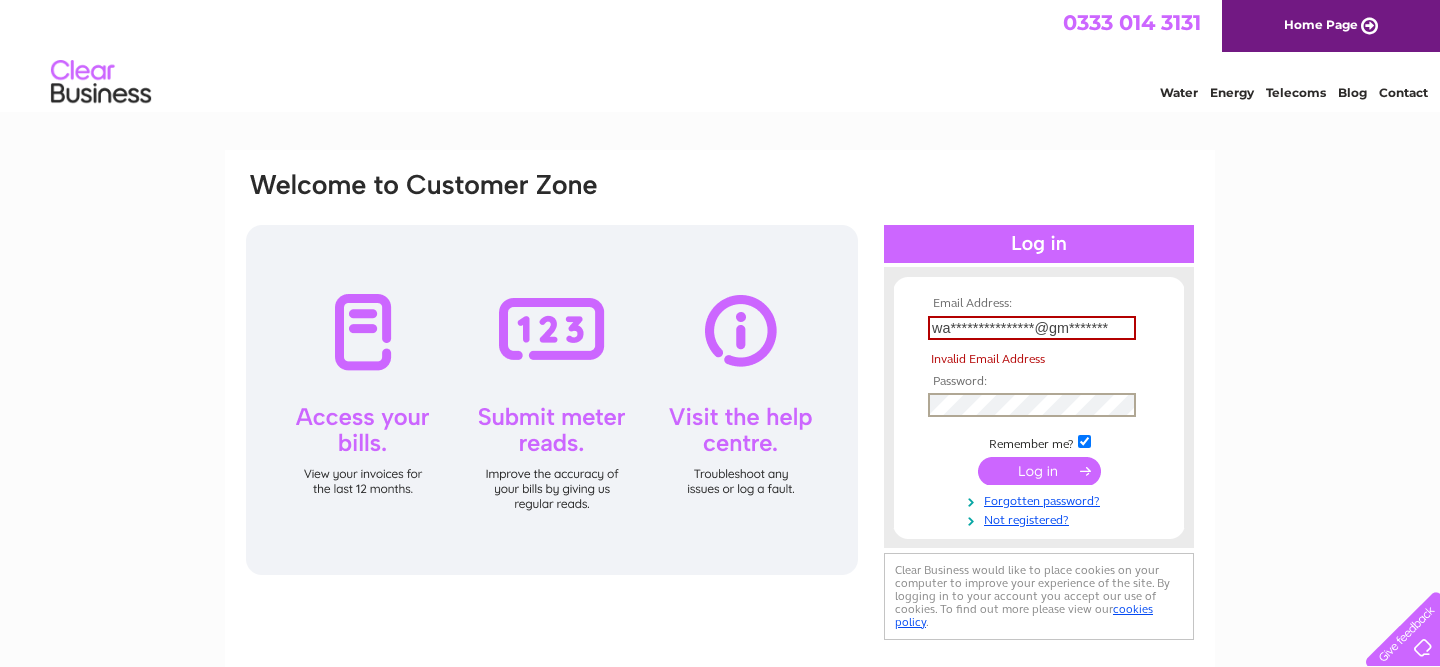click on "**********" at bounding box center [1039, 412] 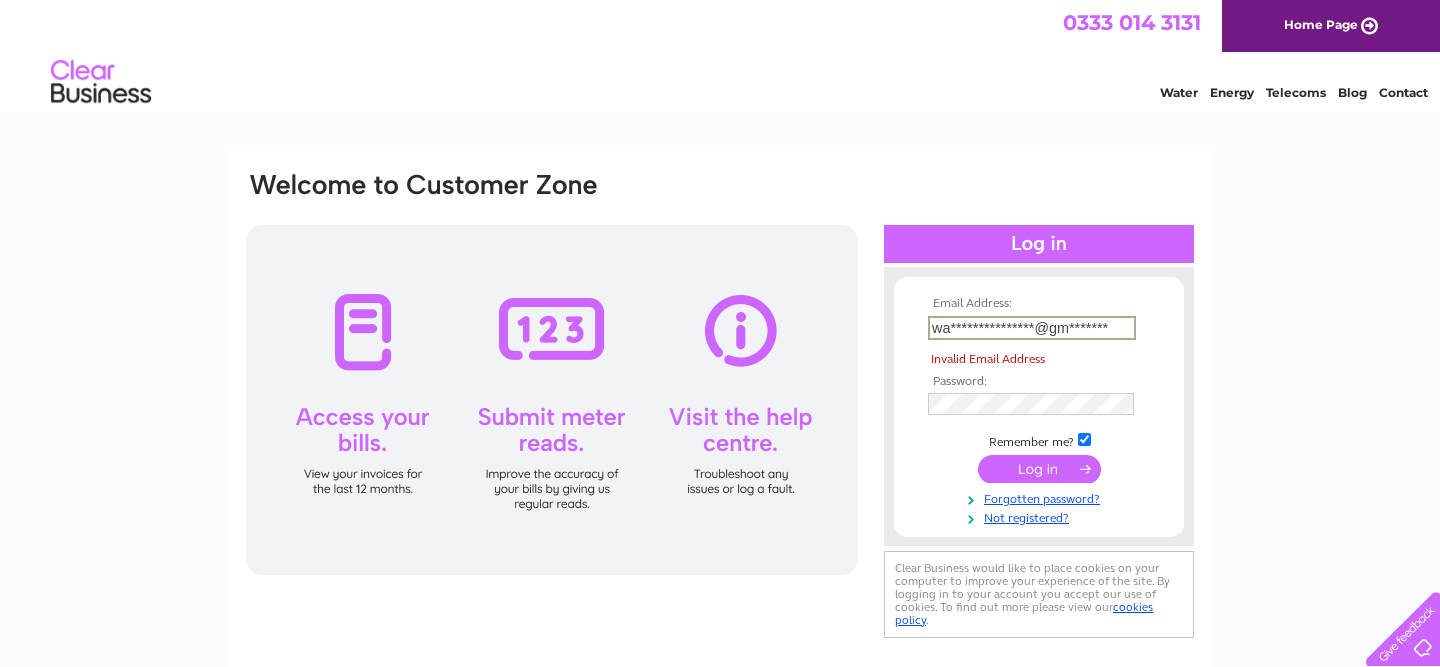 click on "**********" at bounding box center [1032, 328] 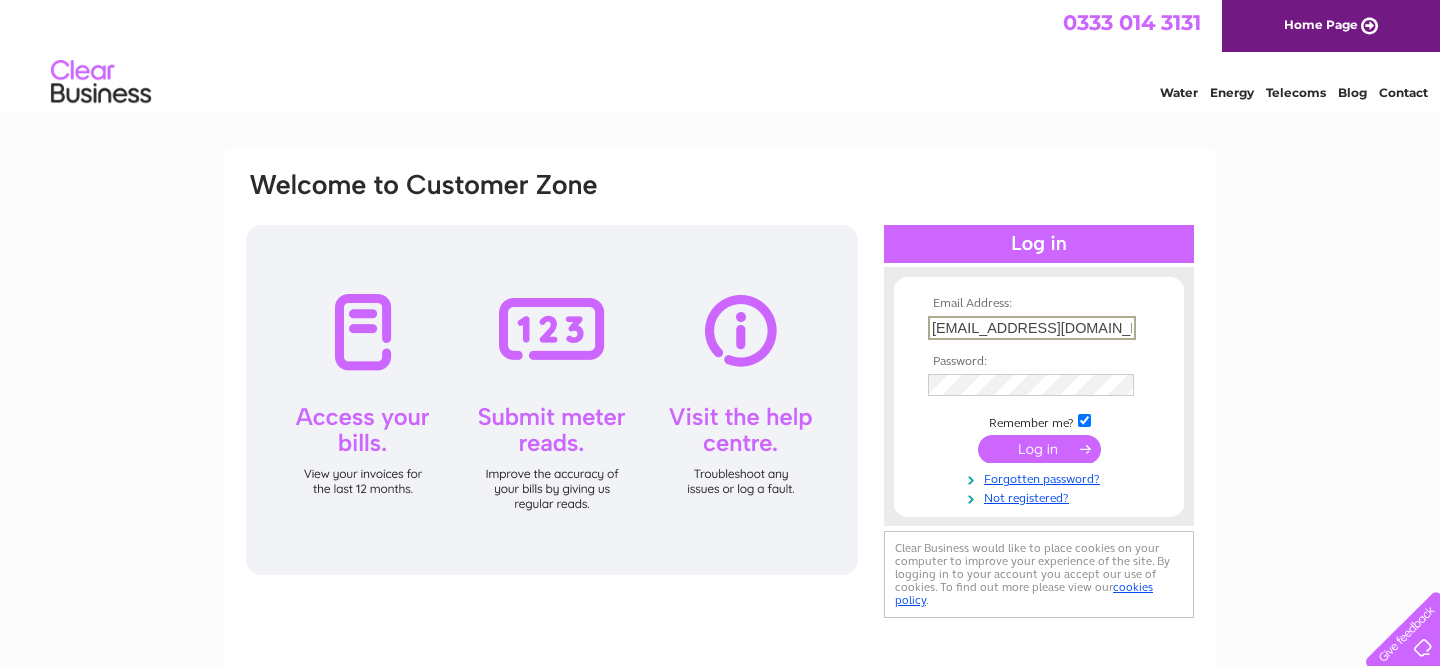 scroll, scrollTop: 0, scrollLeft: 6, axis: horizontal 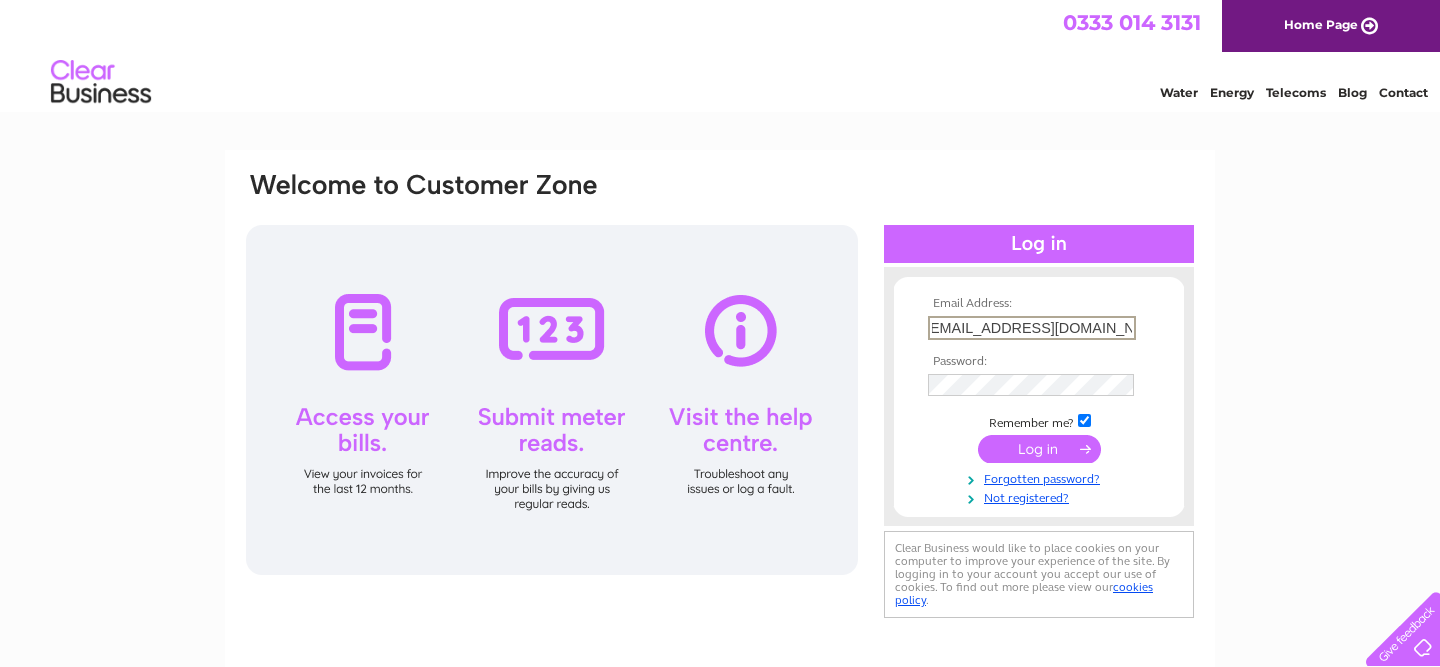 type on "washcambuslangltd@gmail.com" 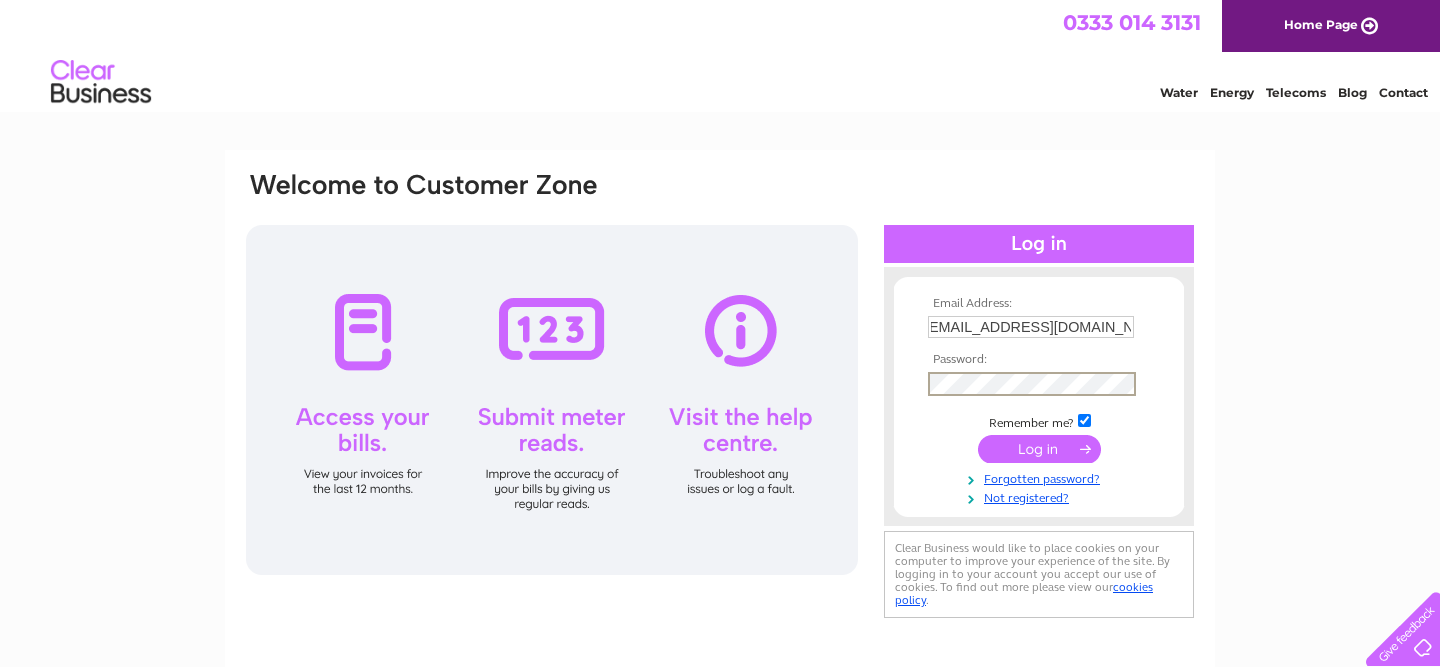 scroll, scrollTop: 0, scrollLeft: 0, axis: both 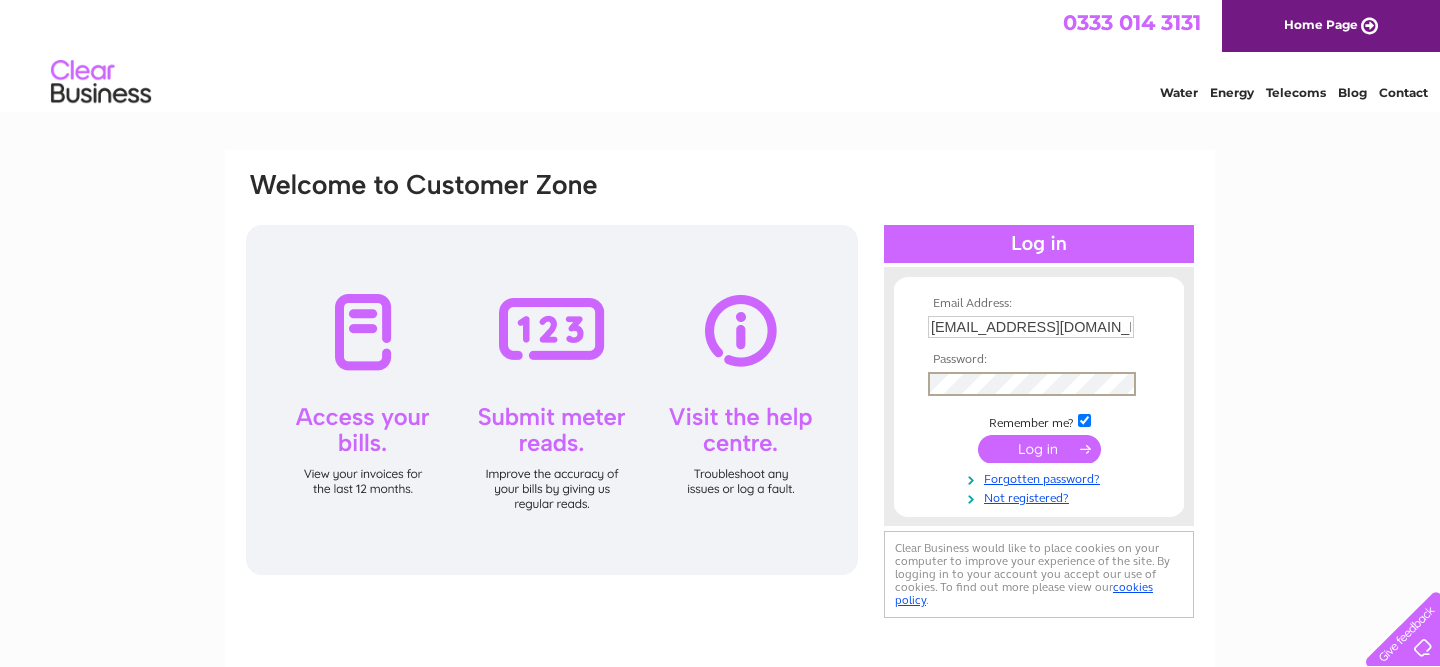 click at bounding box center [1084, 420] 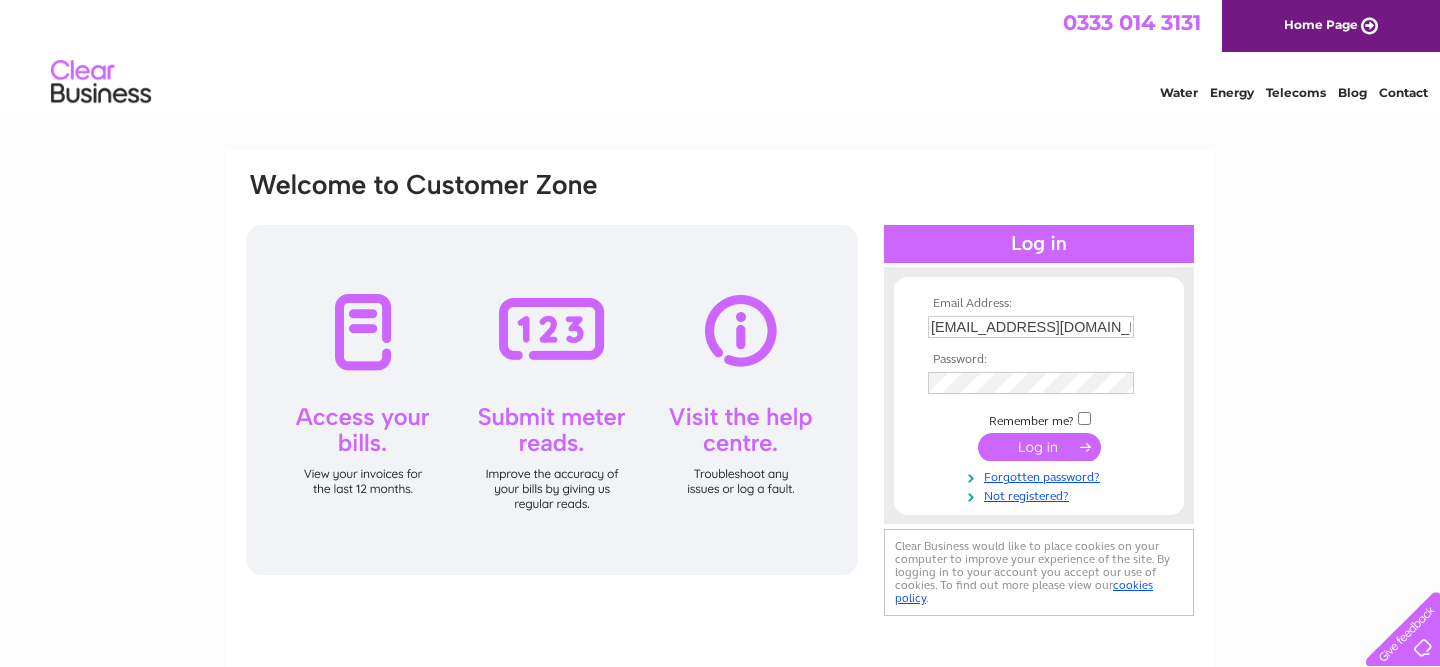 click at bounding box center [1084, 418] 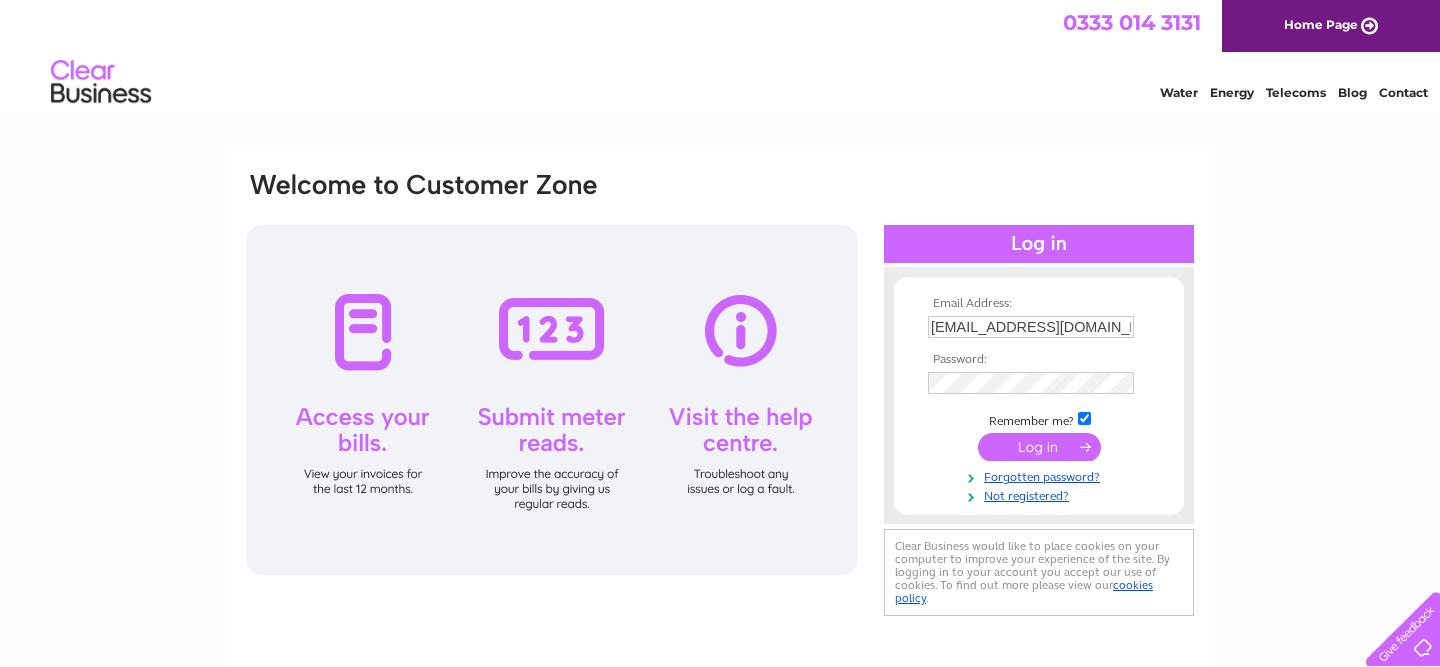 click at bounding box center [1039, 447] 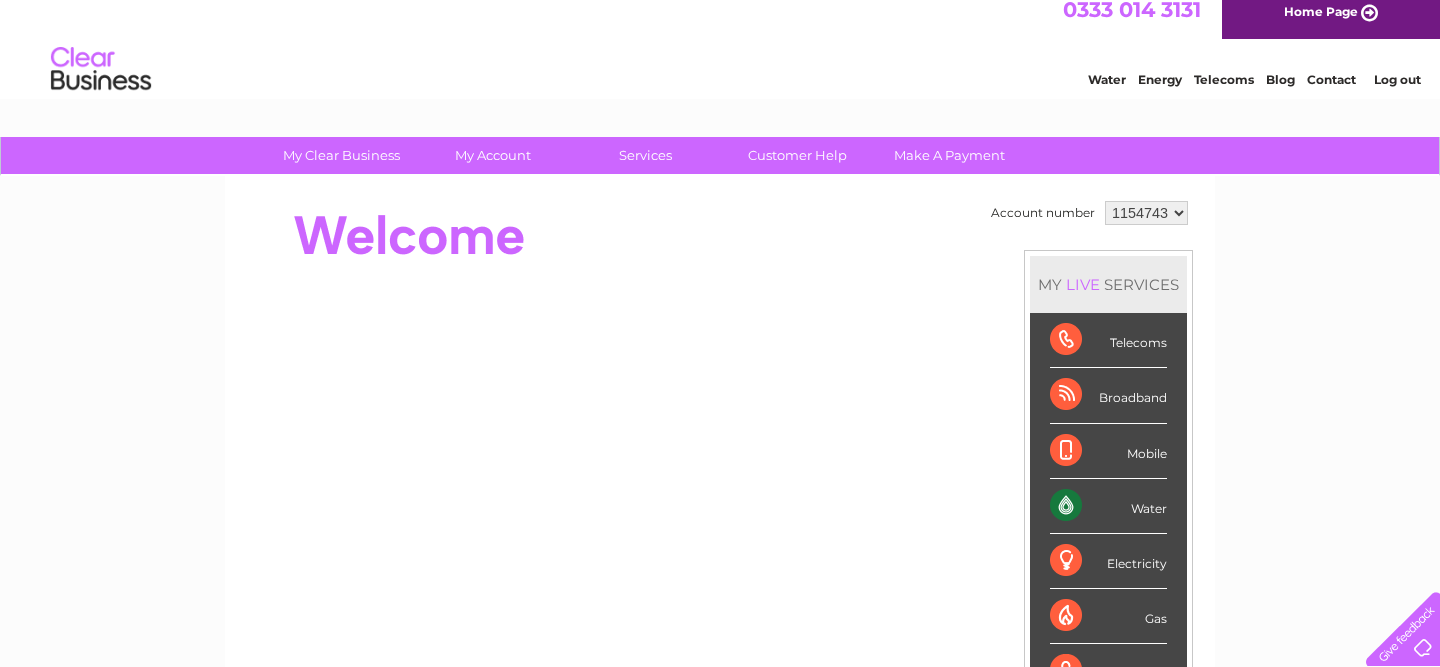 scroll, scrollTop: 17, scrollLeft: 0, axis: vertical 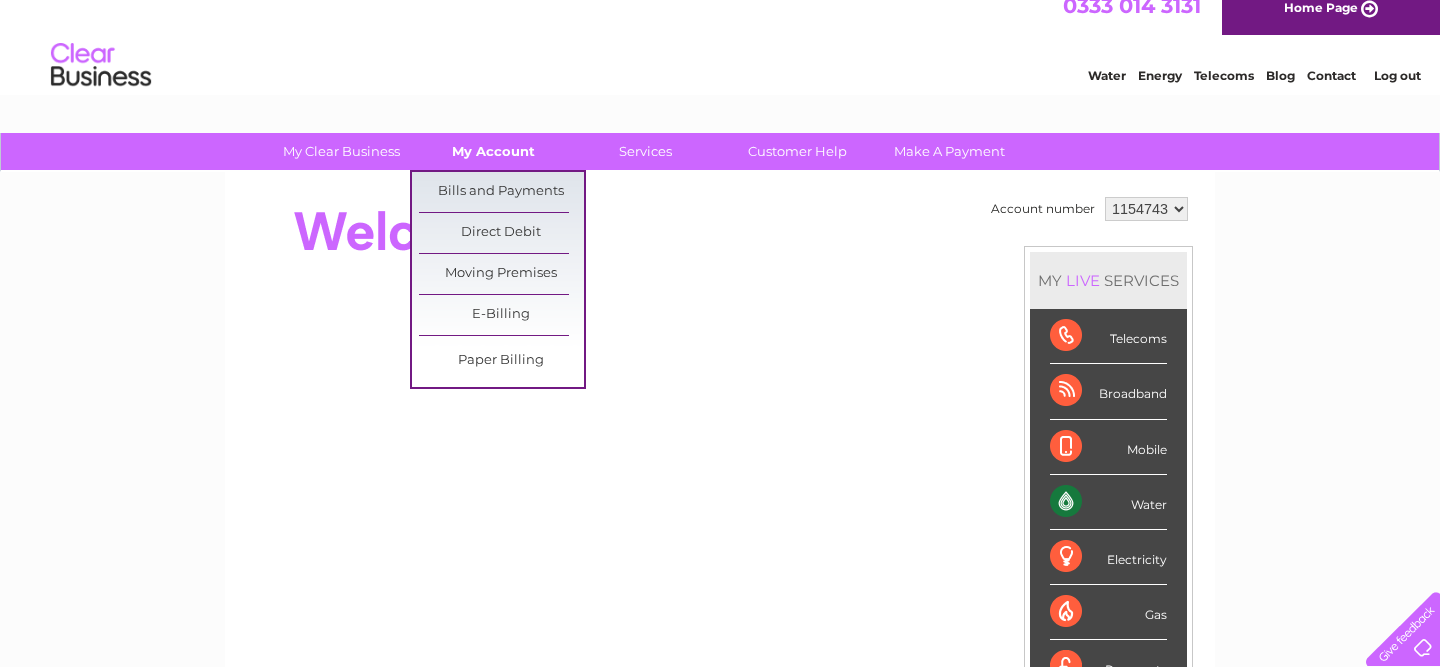 click on "My Account" at bounding box center (493, 151) 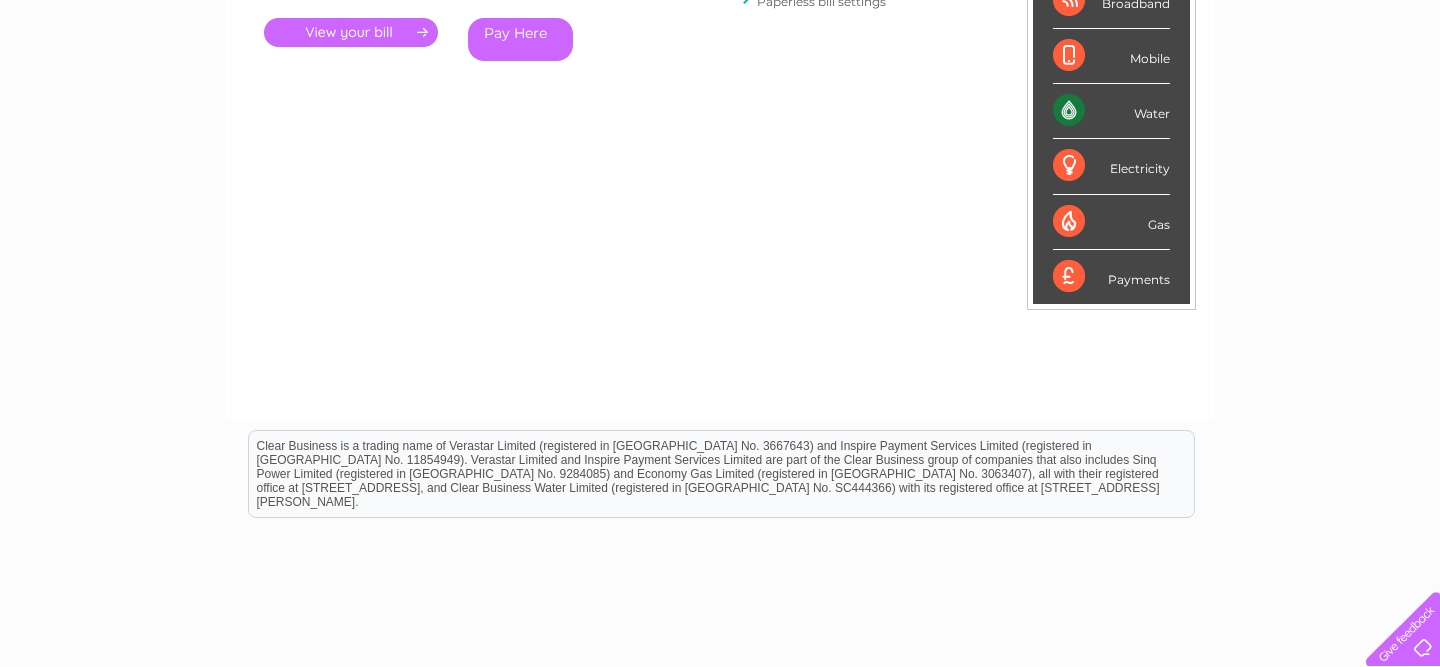 scroll, scrollTop: 0, scrollLeft: 0, axis: both 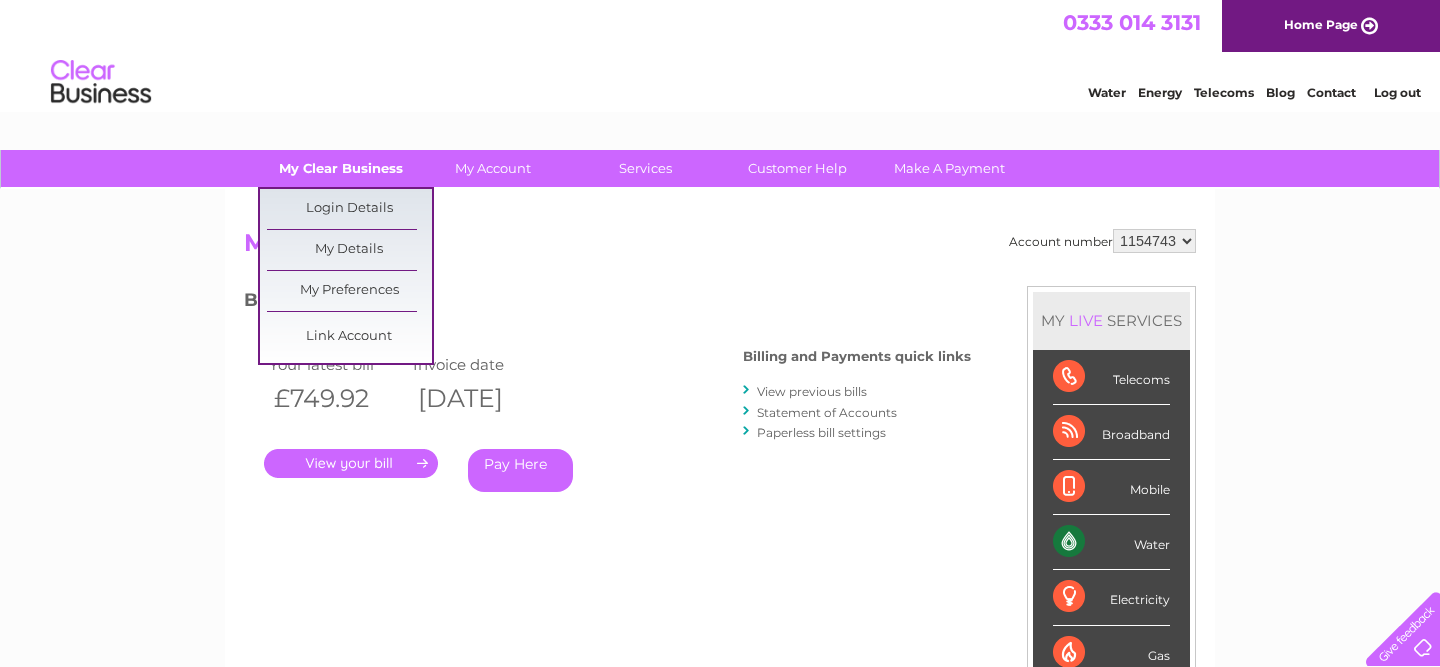 click on "My Clear Business" at bounding box center [341, 168] 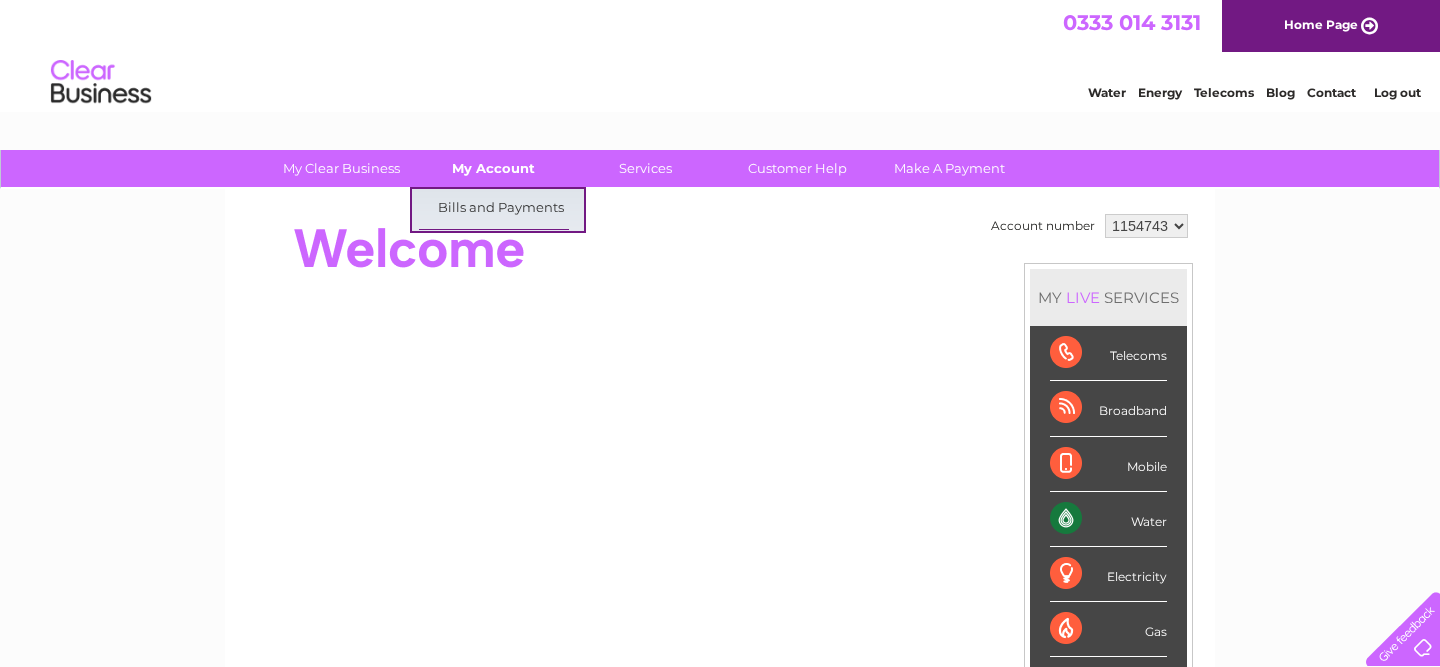 scroll, scrollTop: 0, scrollLeft: 0, axis: both 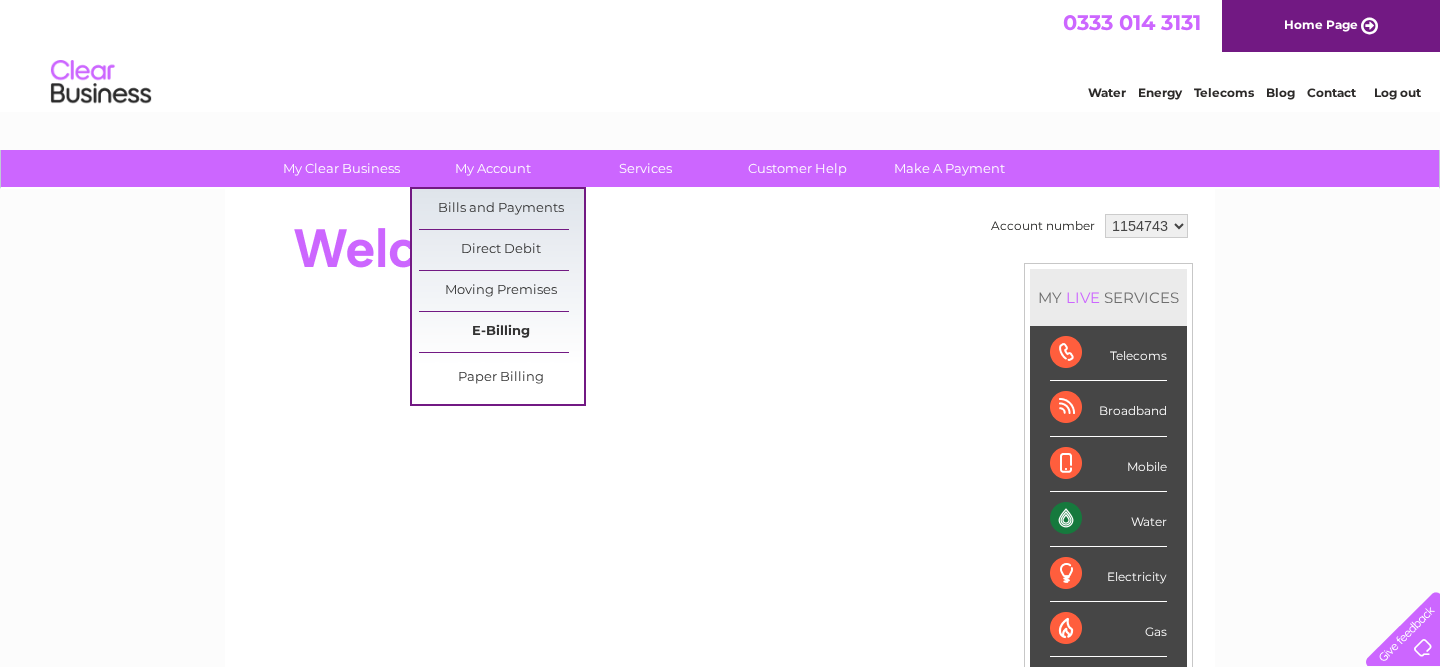 click on "E-Billing" at bounding box center (501, 332) 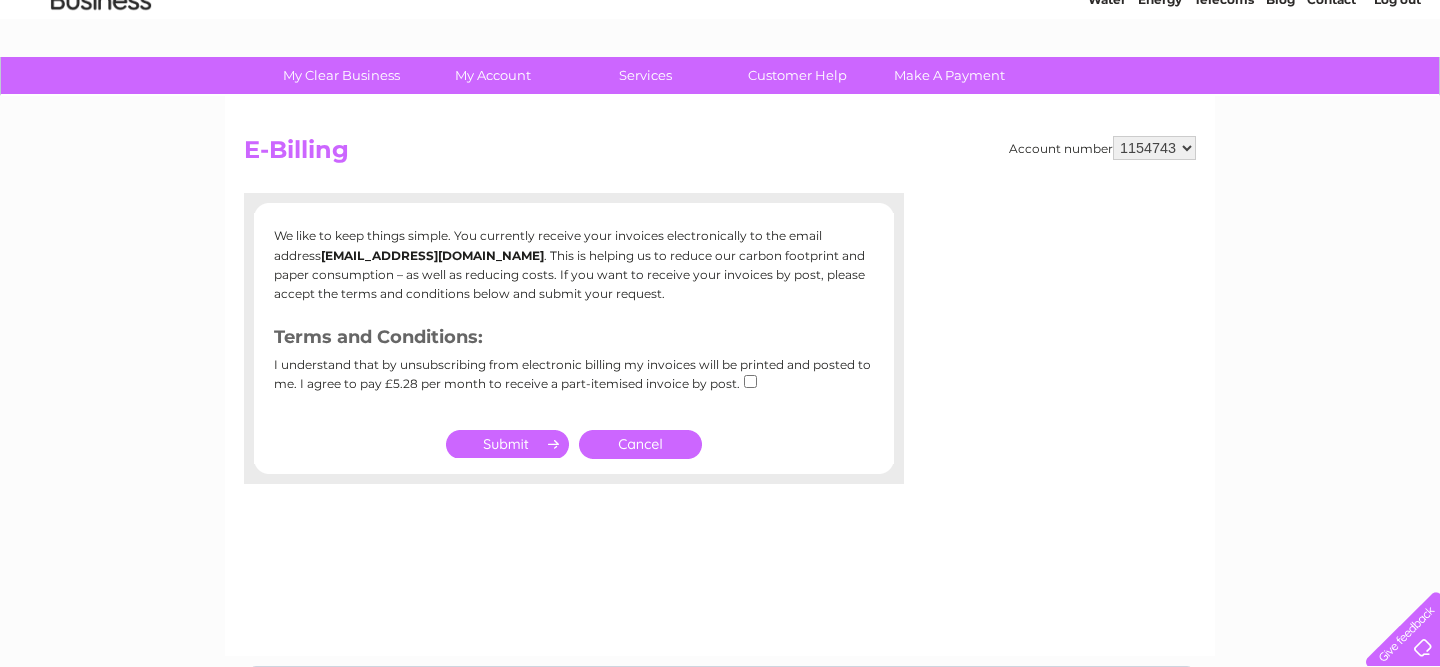 scroll, scrollTop: 0, scrollLeft: 0, axis: both 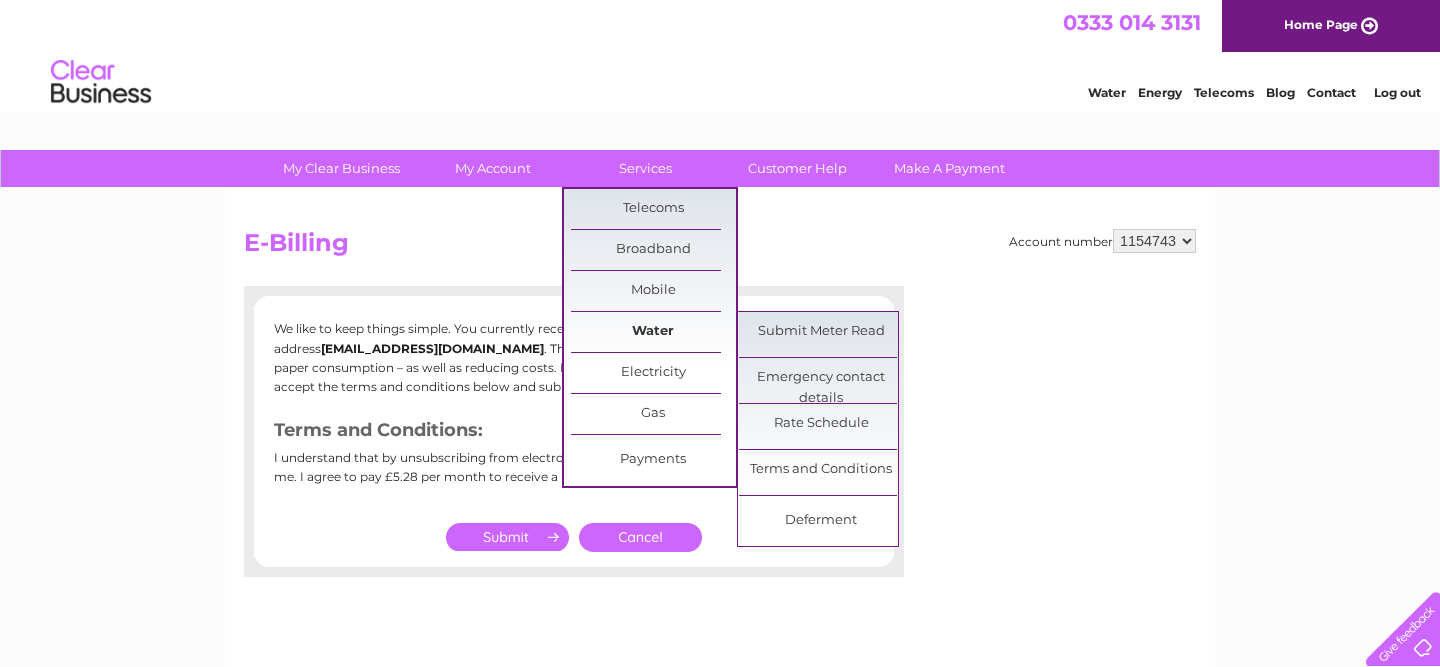 click on "Water" at bounding box center (653, 332) 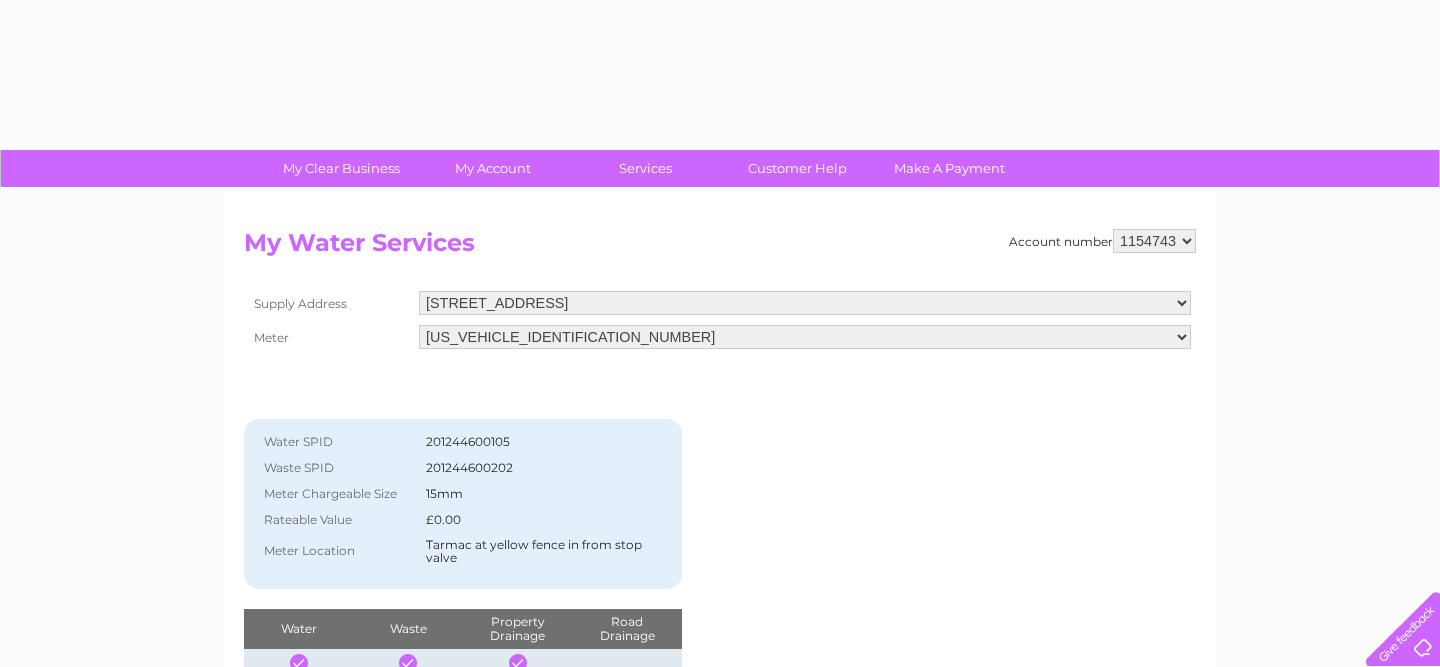 scroll, scrollTop: 0, scrollLeft: 0, axis: both 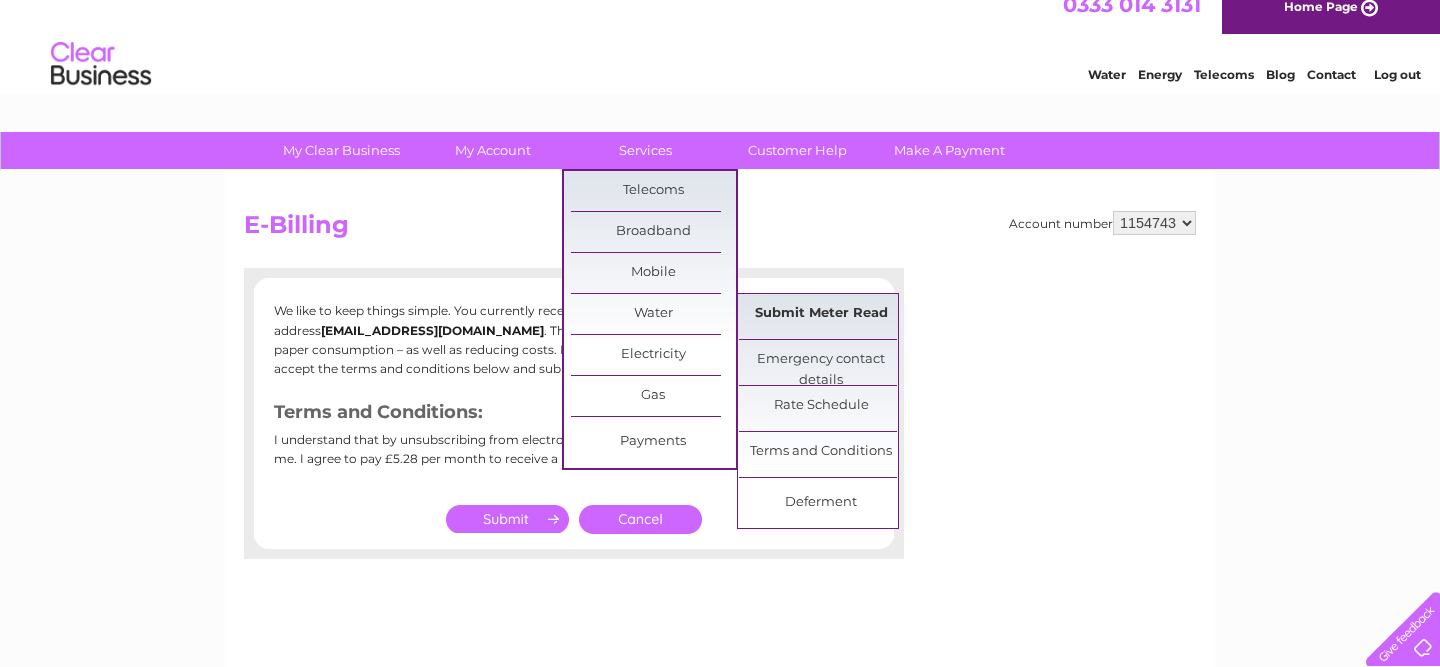 click on "Submit Meter Read" at bounding box center (821, 314) 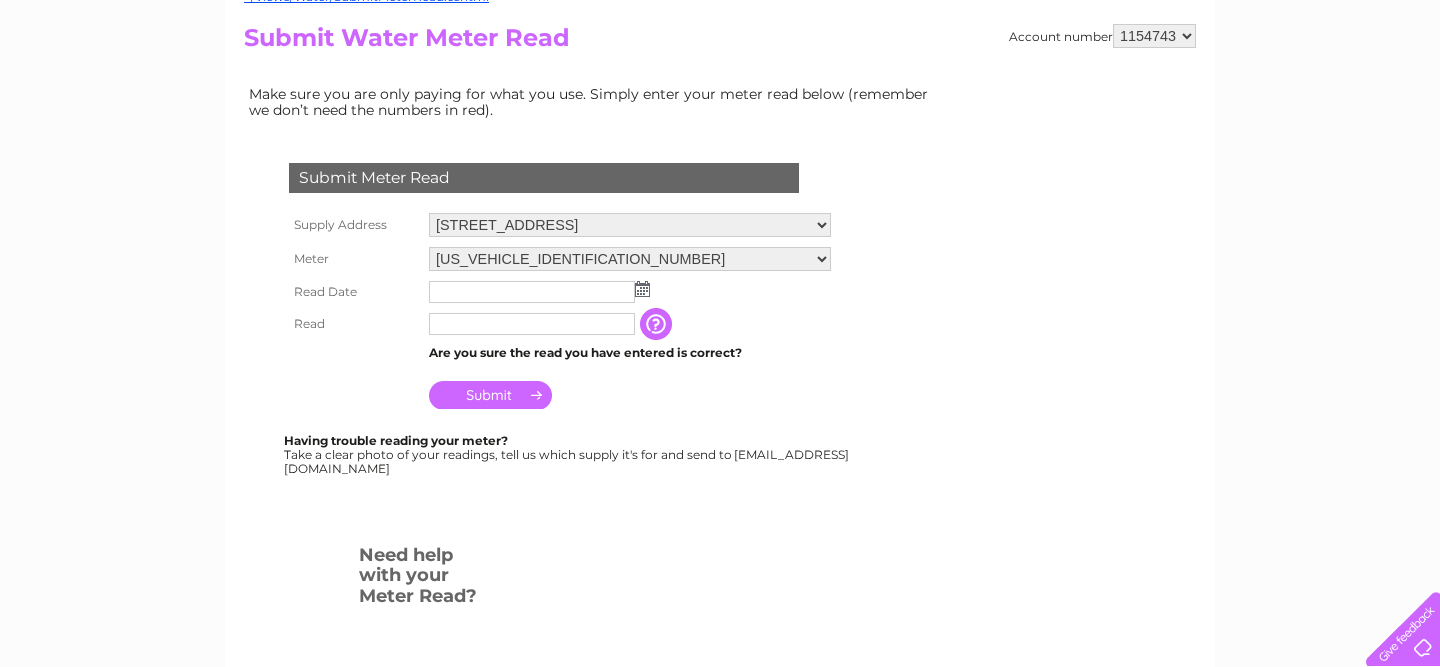 scroll, scrollTop: 0, scrollLeft: 0, axis: both 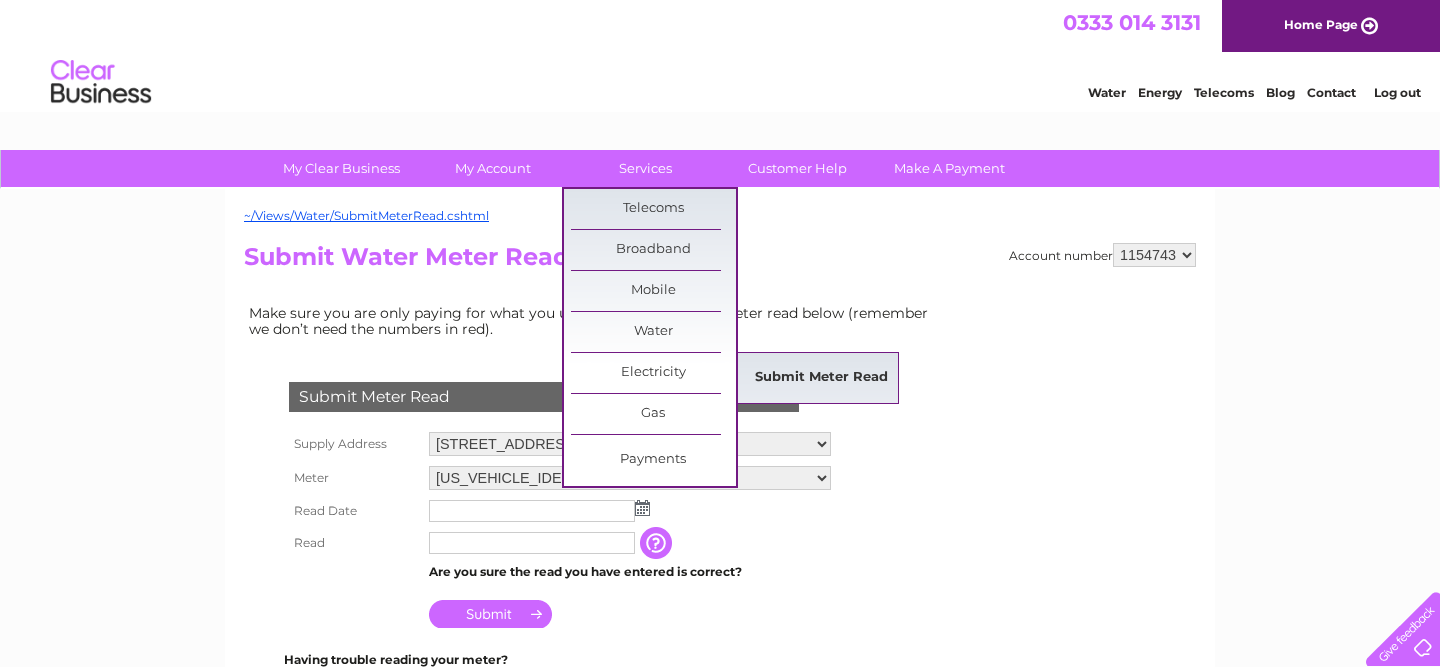 click on "Submit Meter Read" at bounding box center (821, 378) 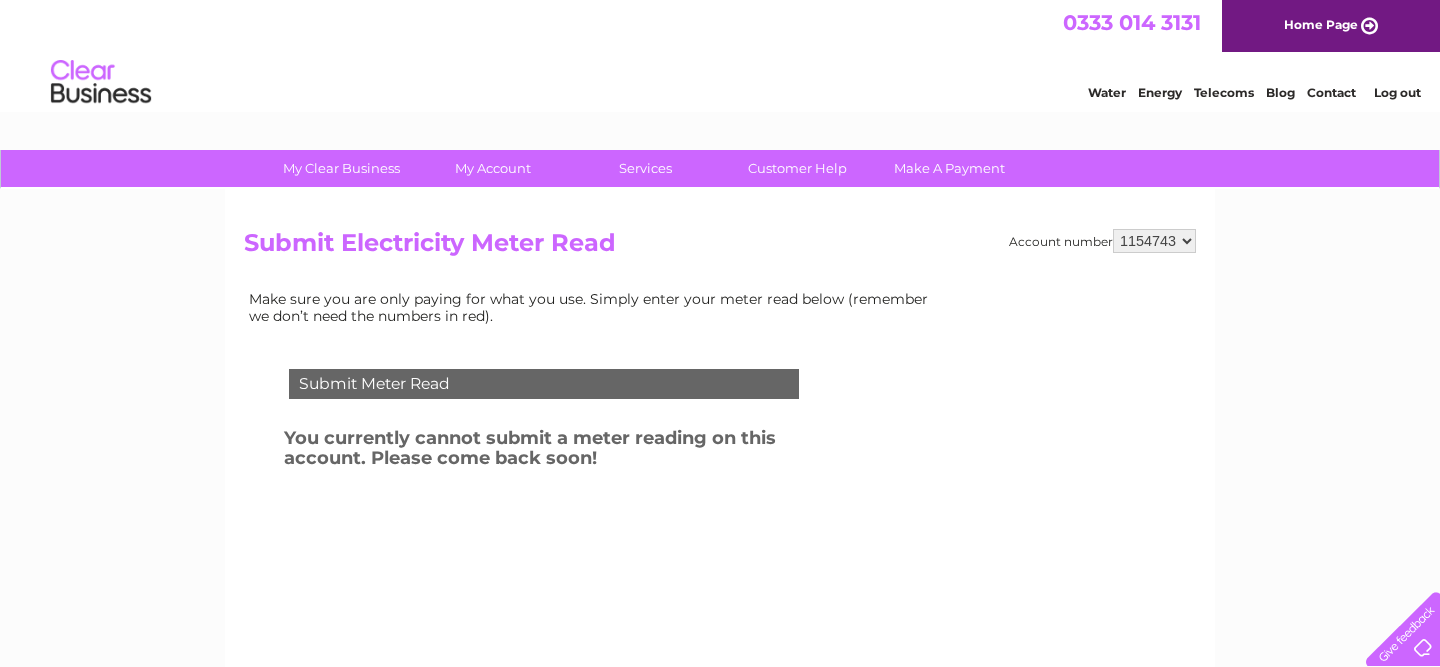 scroll, scrollTop: 0, scrollLeft: 0, axis: both 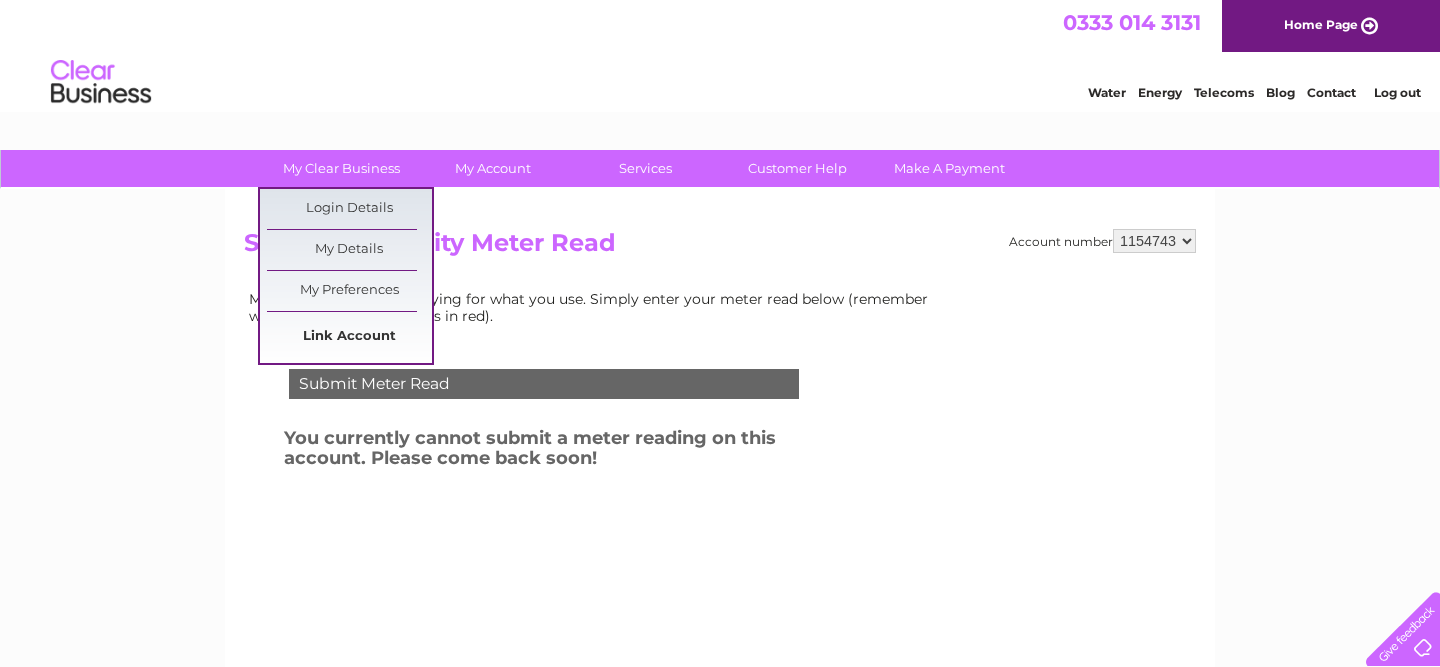 click on "Link Account" at bounding box center [349, 337] 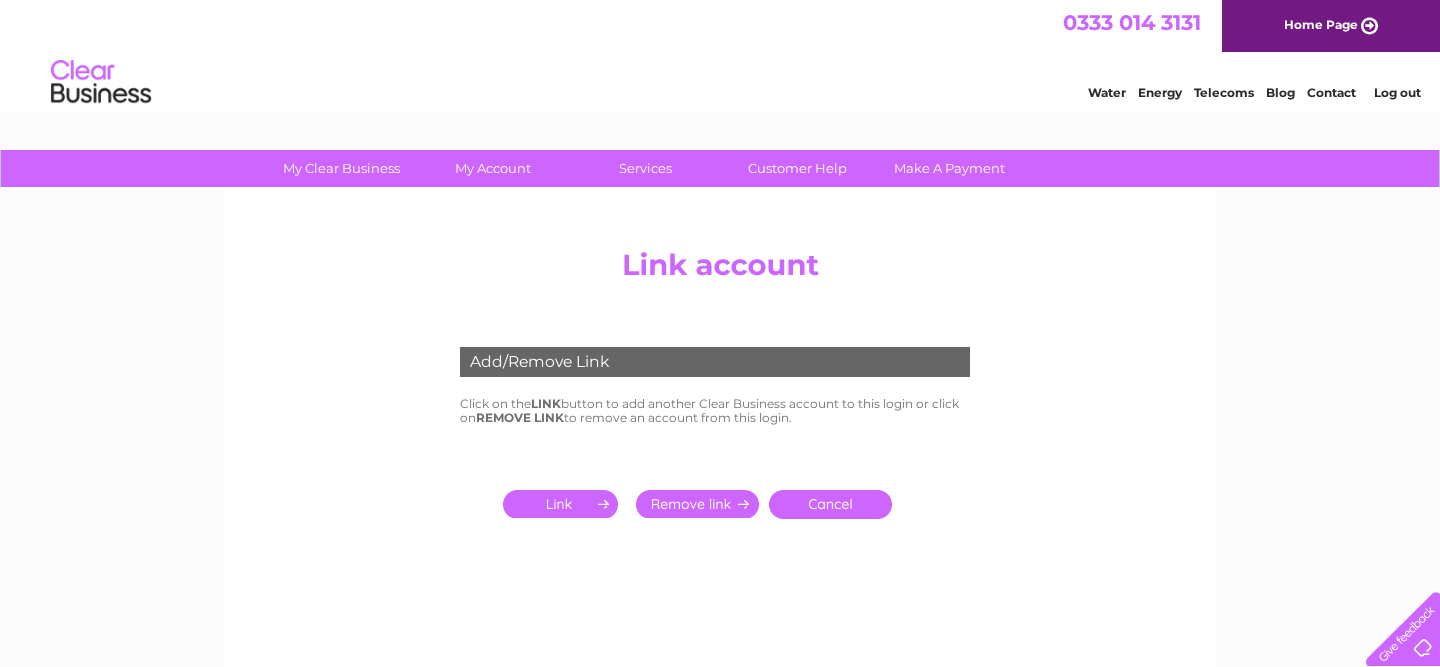 scroll, scrollTop: 0, scrollLeft: 0, axis: both 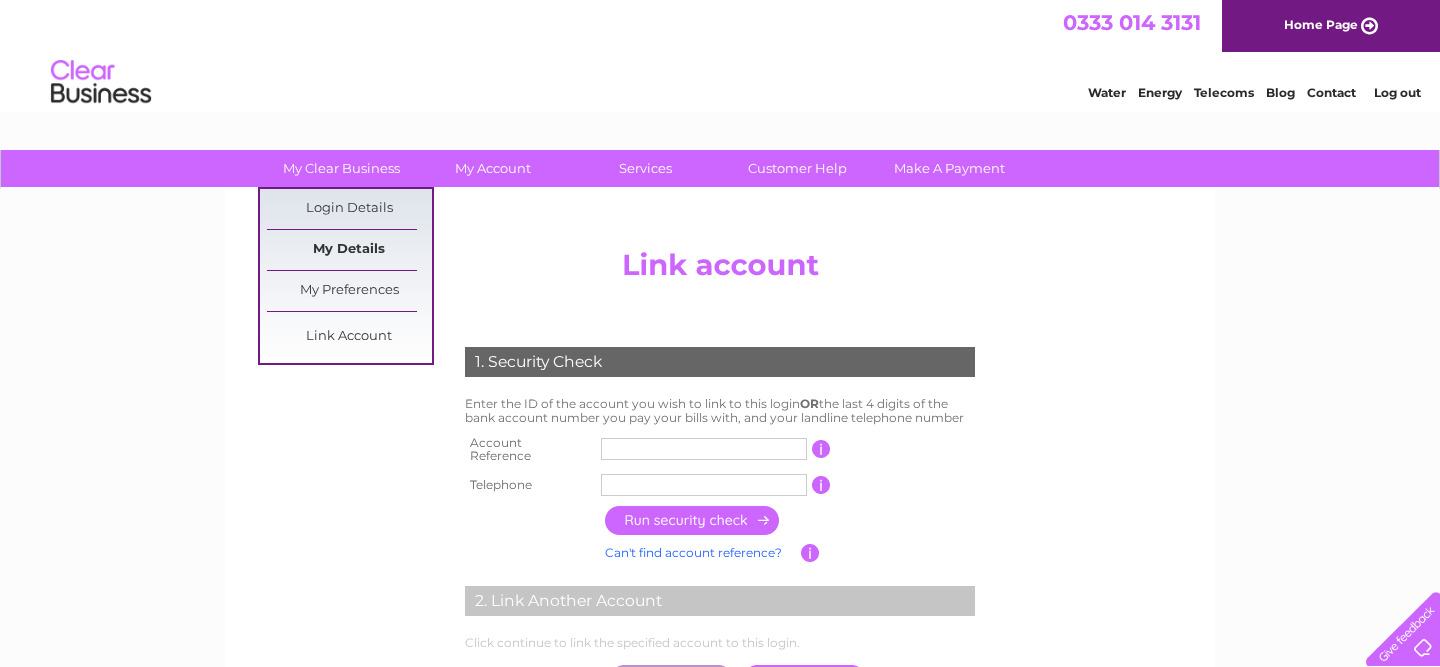 click on "My Details" at bounding box center (349, 250) 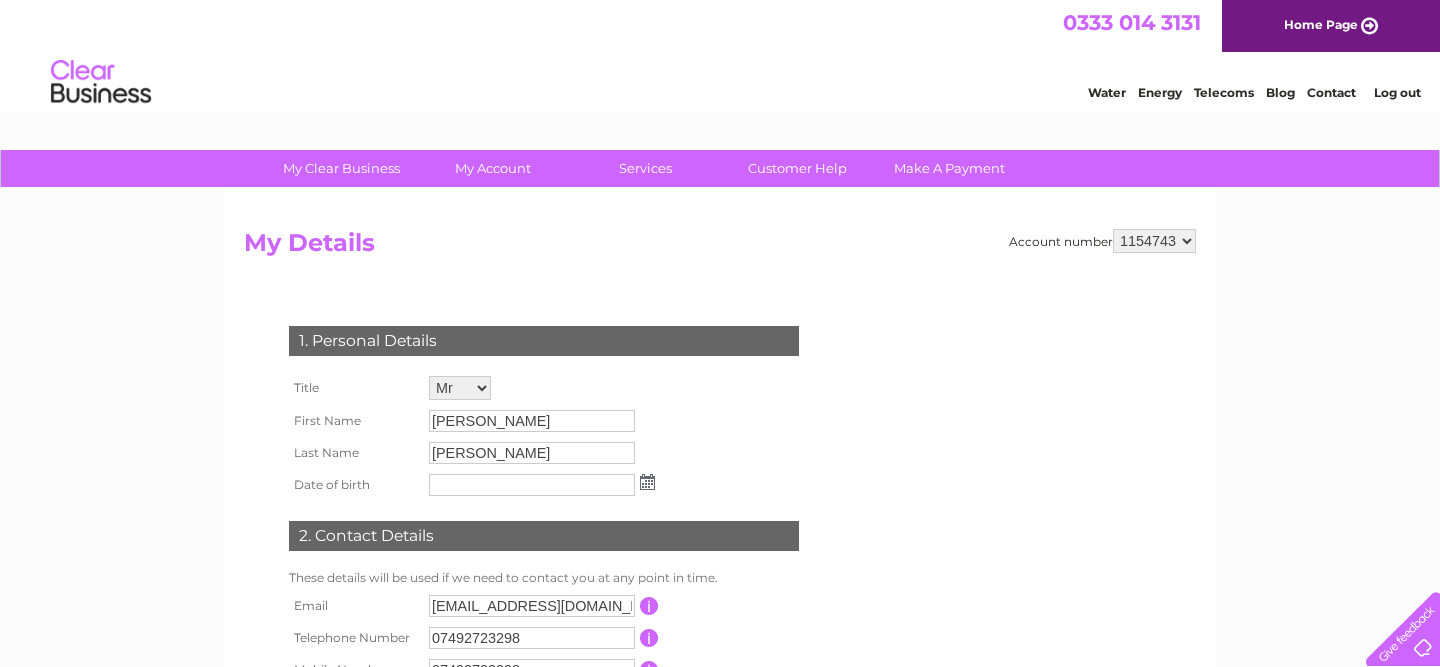 scroll, scrollTop: 0, scrollLeft: 0, axis: both 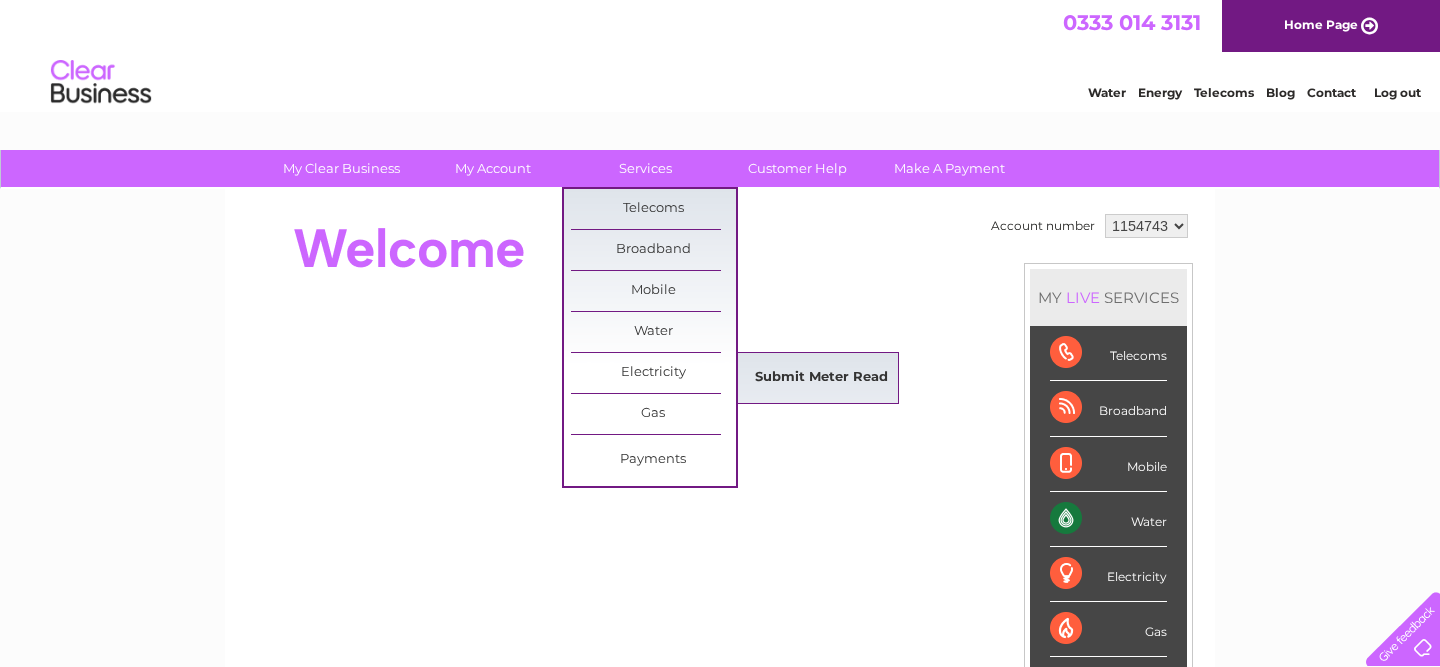 click on "Submit Meter Read" at bounding box center (821, 378) 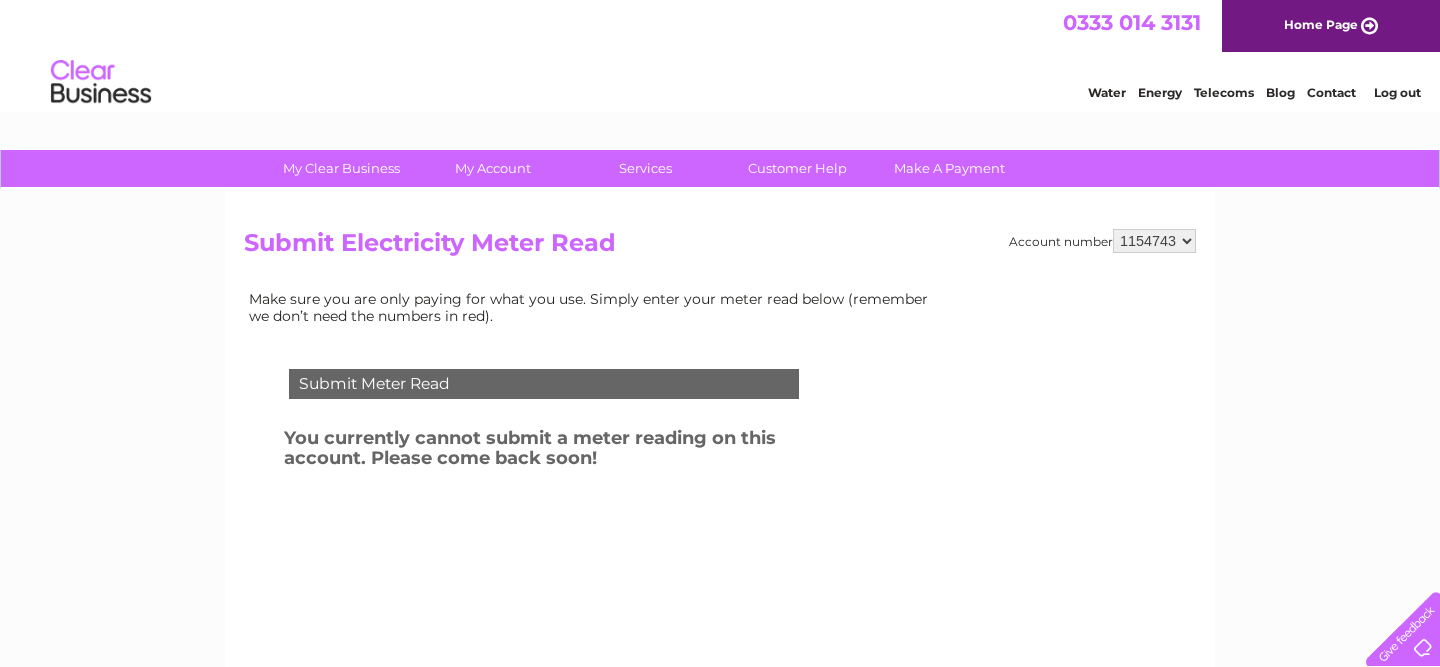 scroll, scrollTop: 0, scrollLeft: 0, axis: both 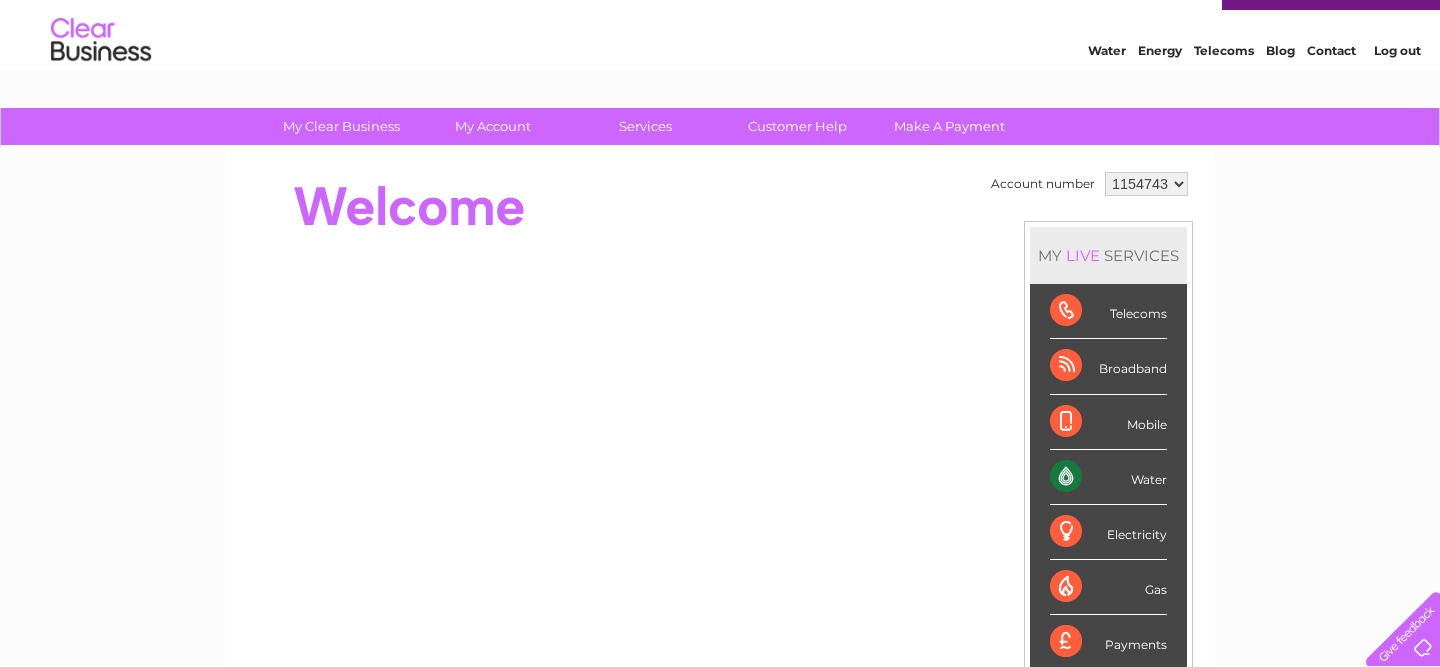 click on "1154743" at bounding box center (1146, 184) 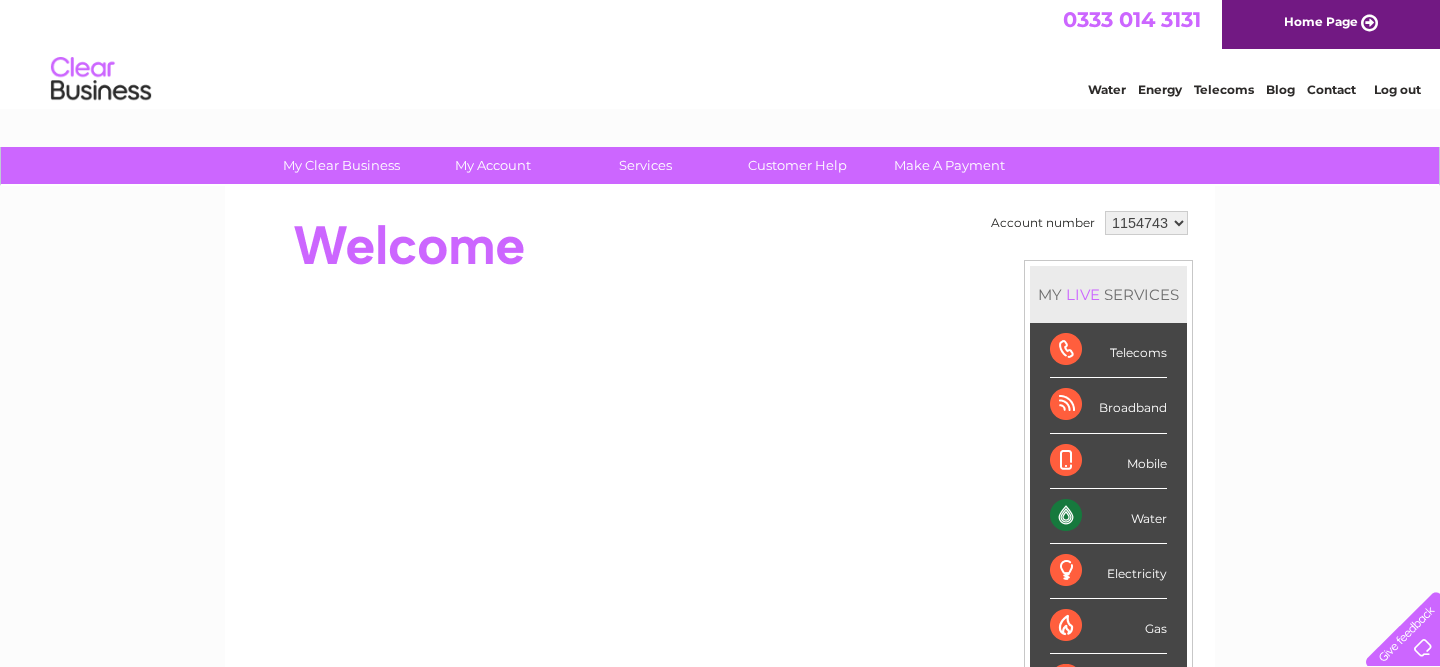 scroll, scrollTop: 0, scrollLeft: 0, axis: both 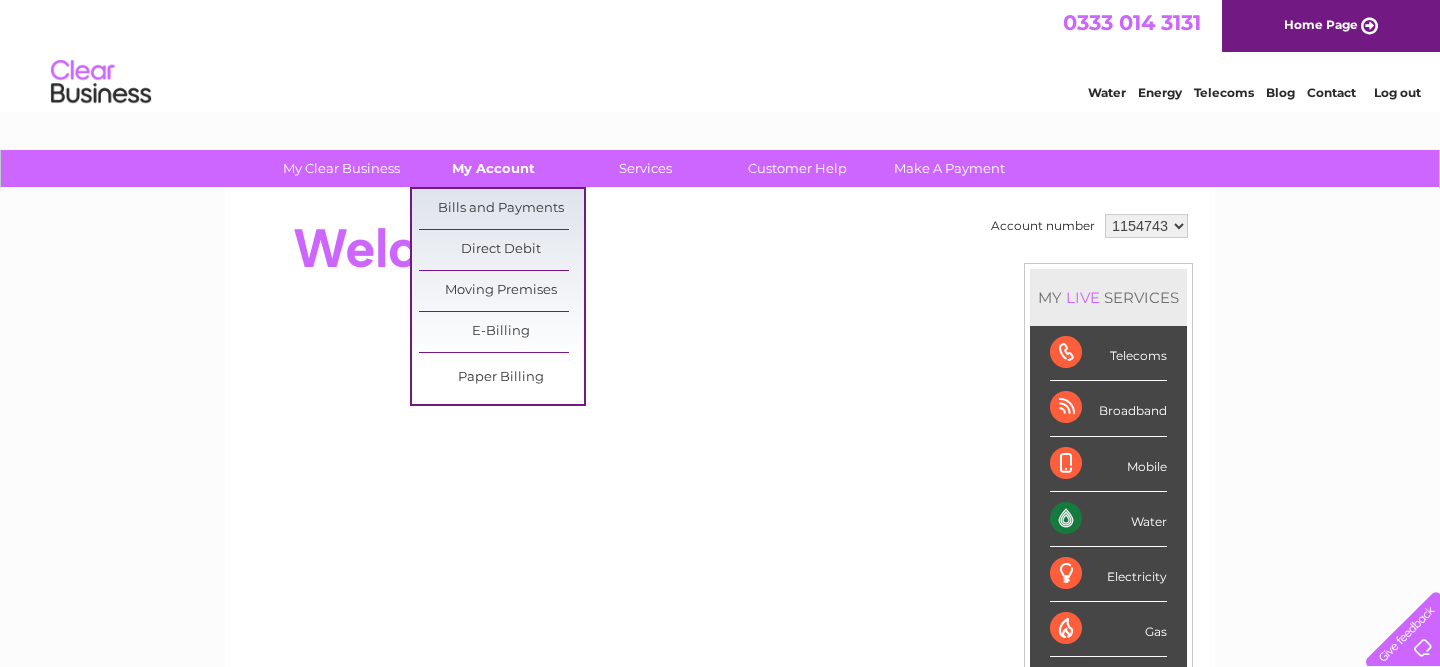 click on "My Account" at bounding box center [493, 168] 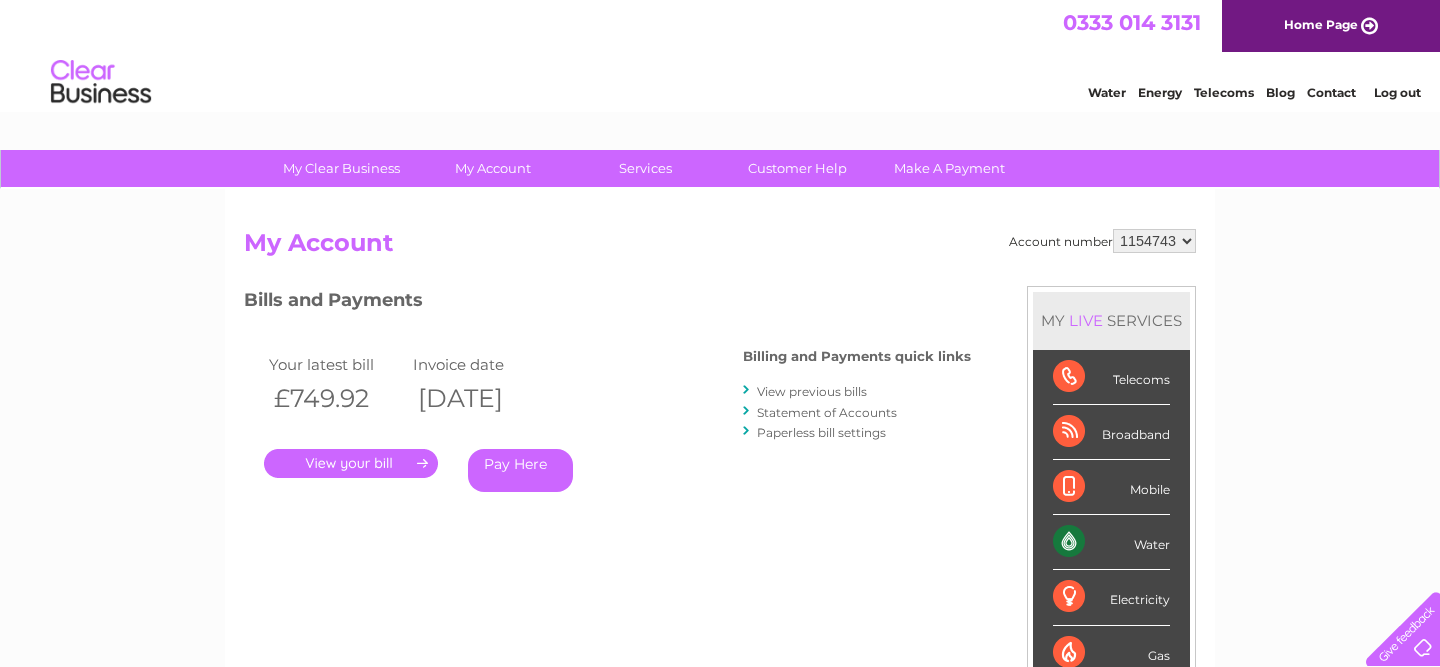 scroll, scrollTop: 0, scrollLeft: 0, axis: both 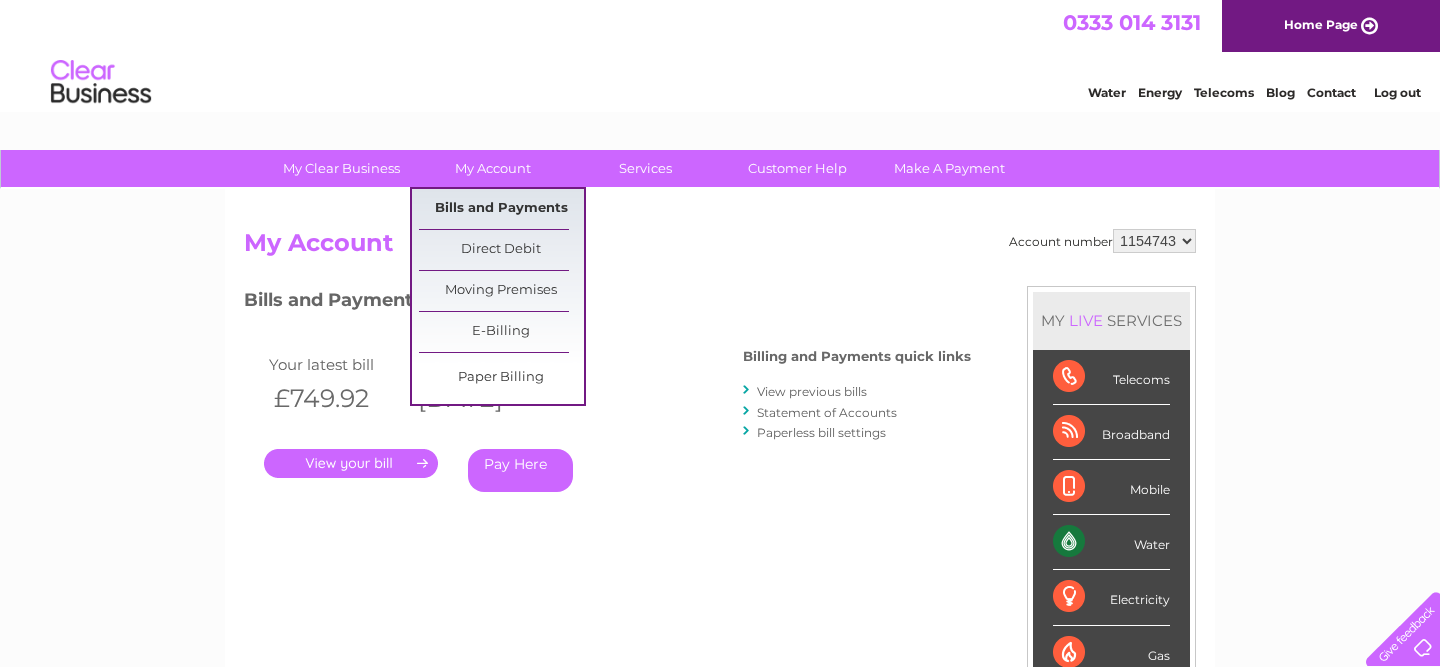 click on "Bills and Payments" at bounding box center (501, 209) 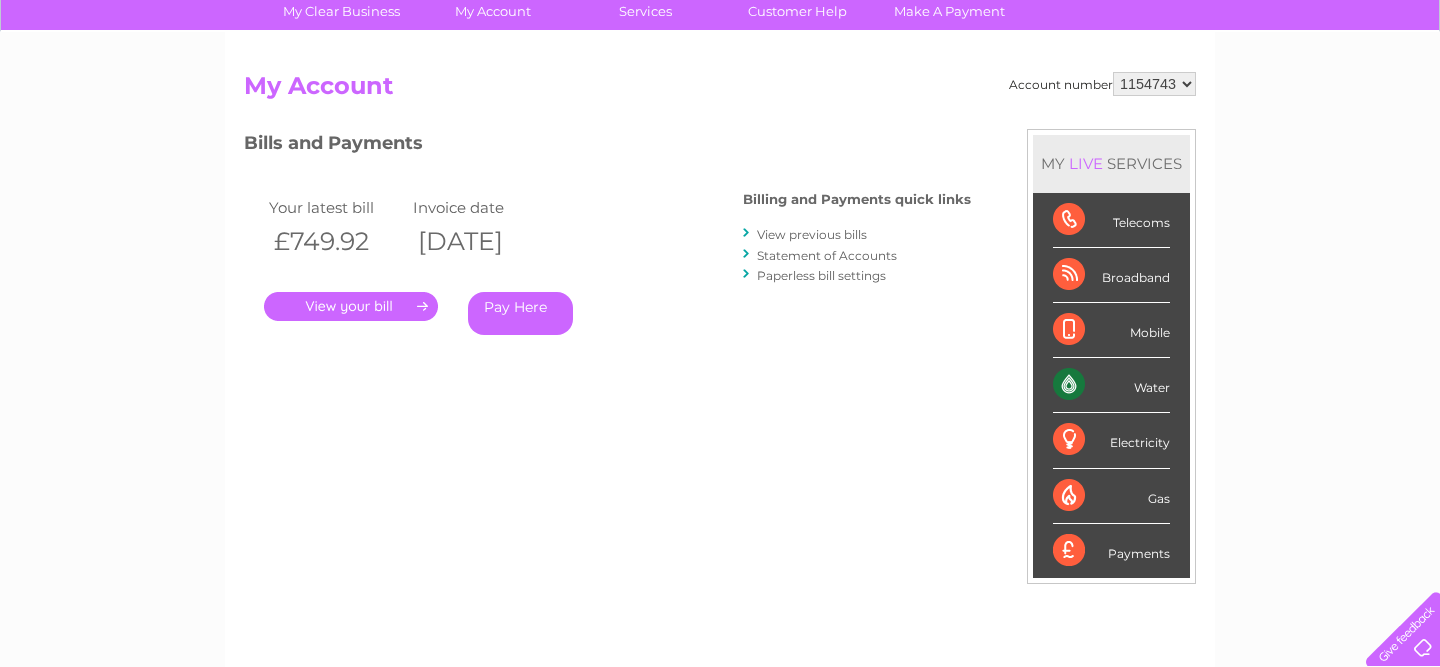 scroll, scrollTop: 182, scrollLeft: 0, axis: vertical 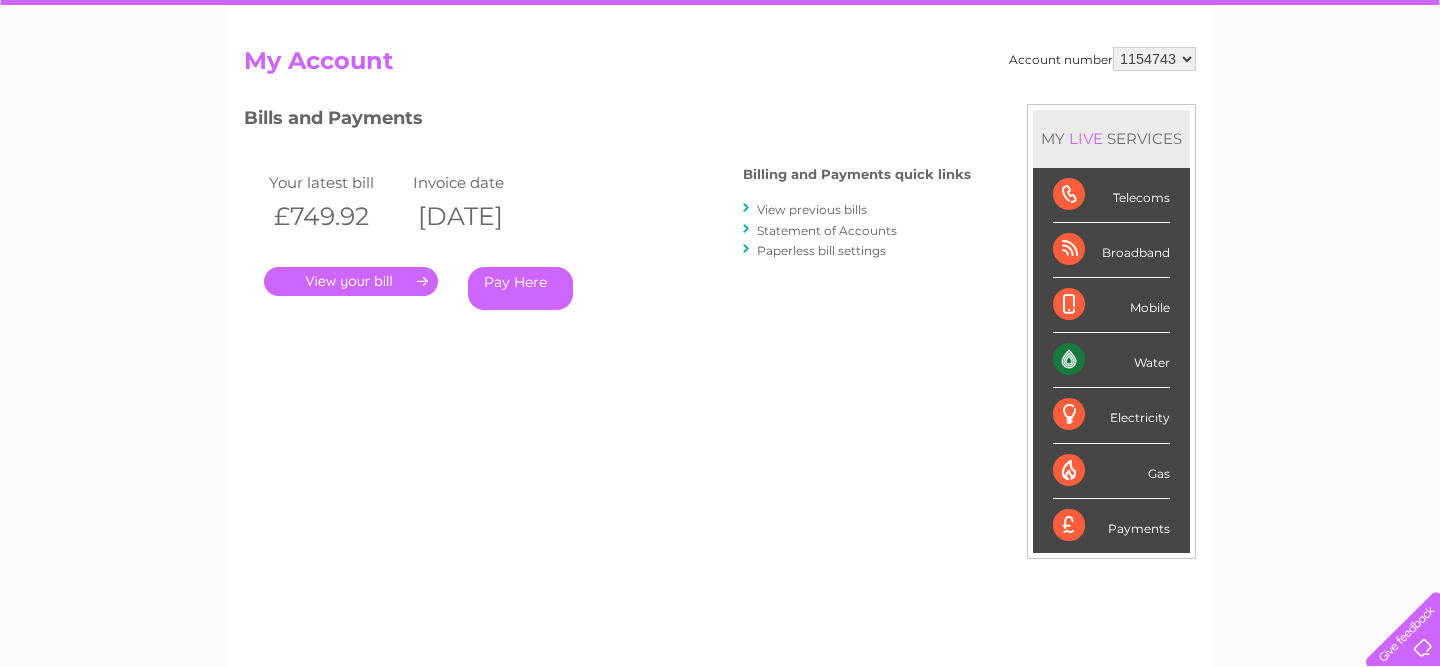 click on "." at bounding box center (351, 281) 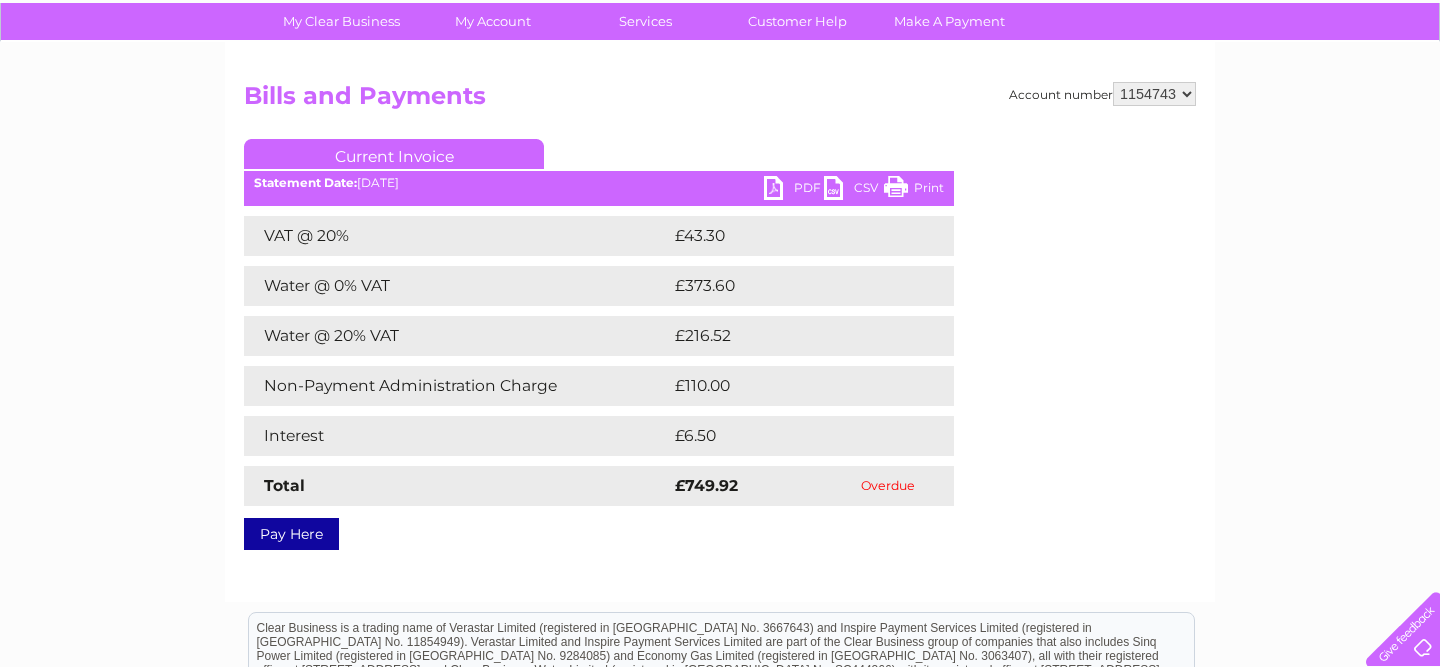 scroll, scrollTop: 140, scrollLeft: 0, axis: vertical 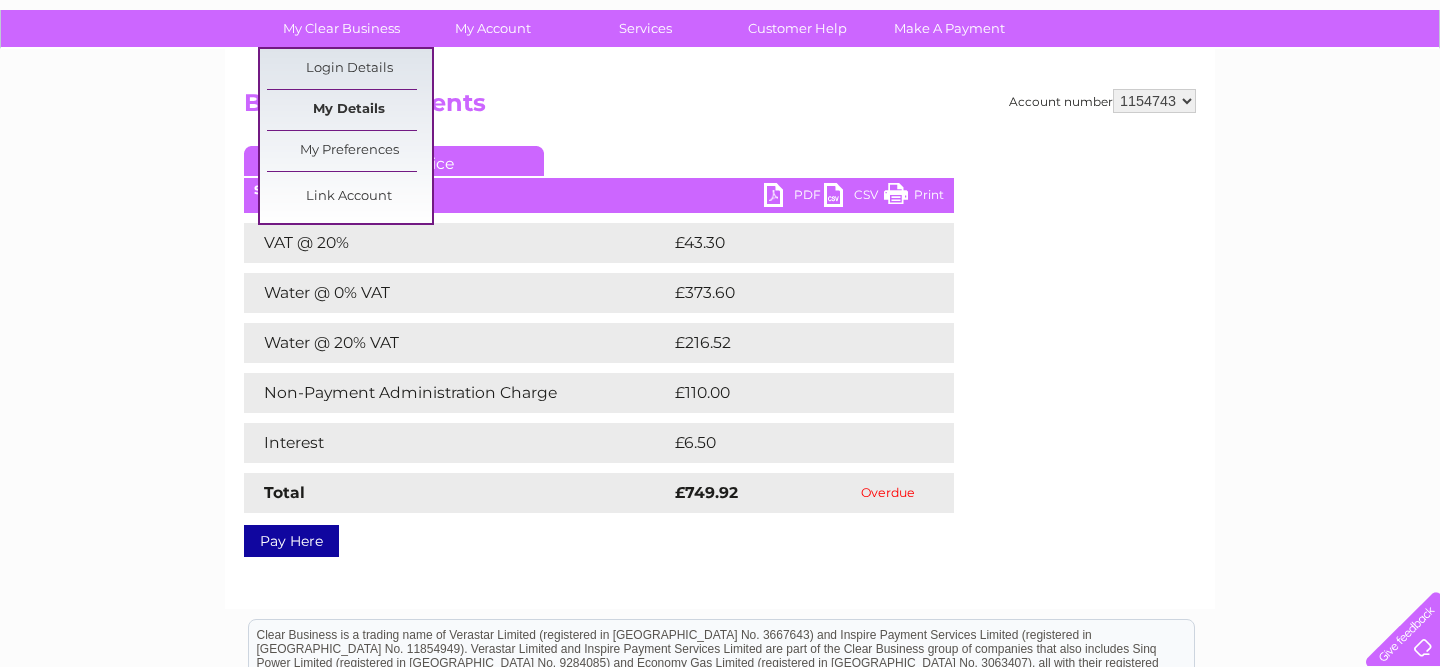 click on "My Details" at bounding box center (349, 110) 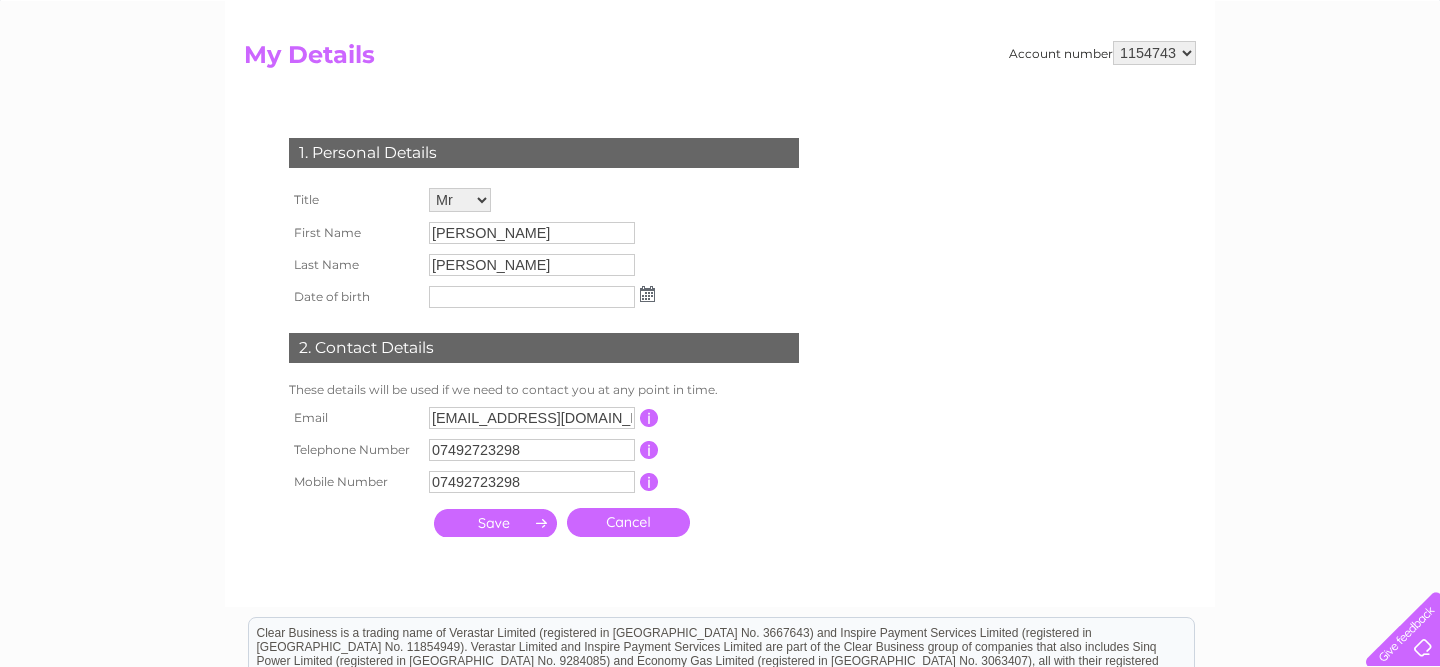 scroll, scrollTop: 0, scrollLeft: 0, axis: both 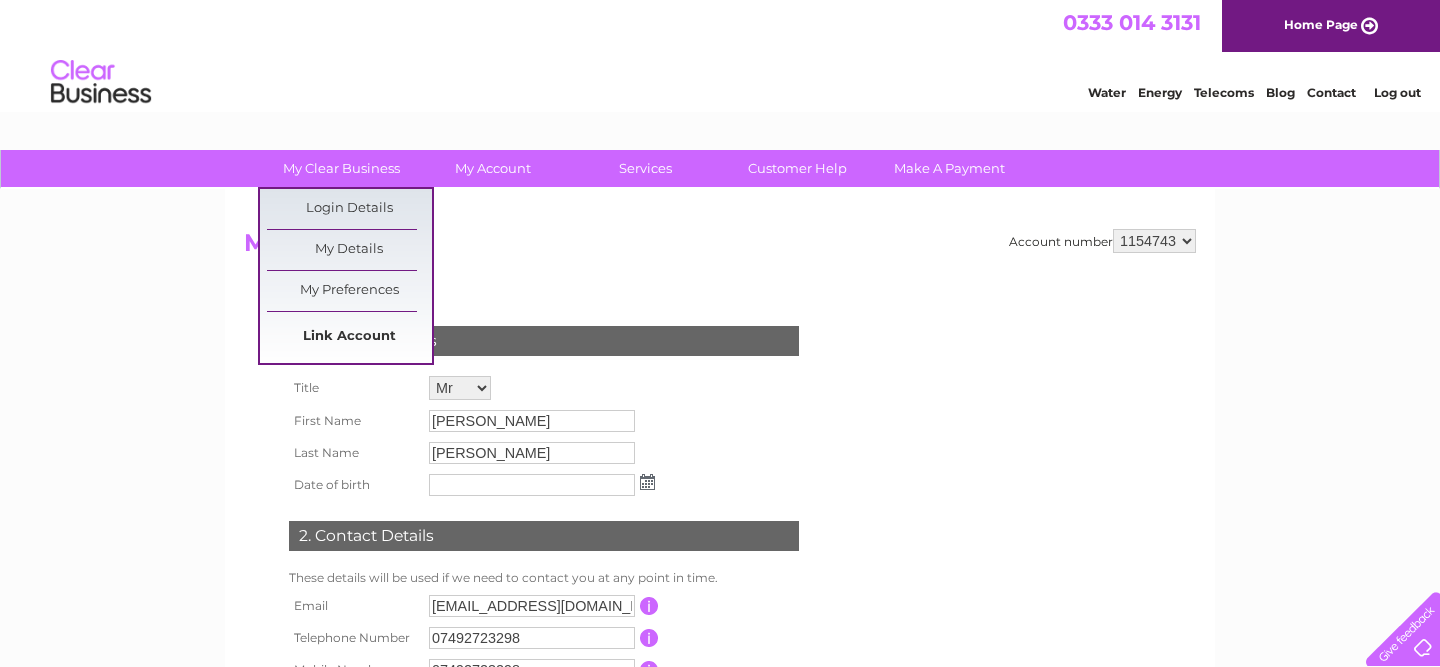 click on "Link Account" at bounding box center [349, 337] 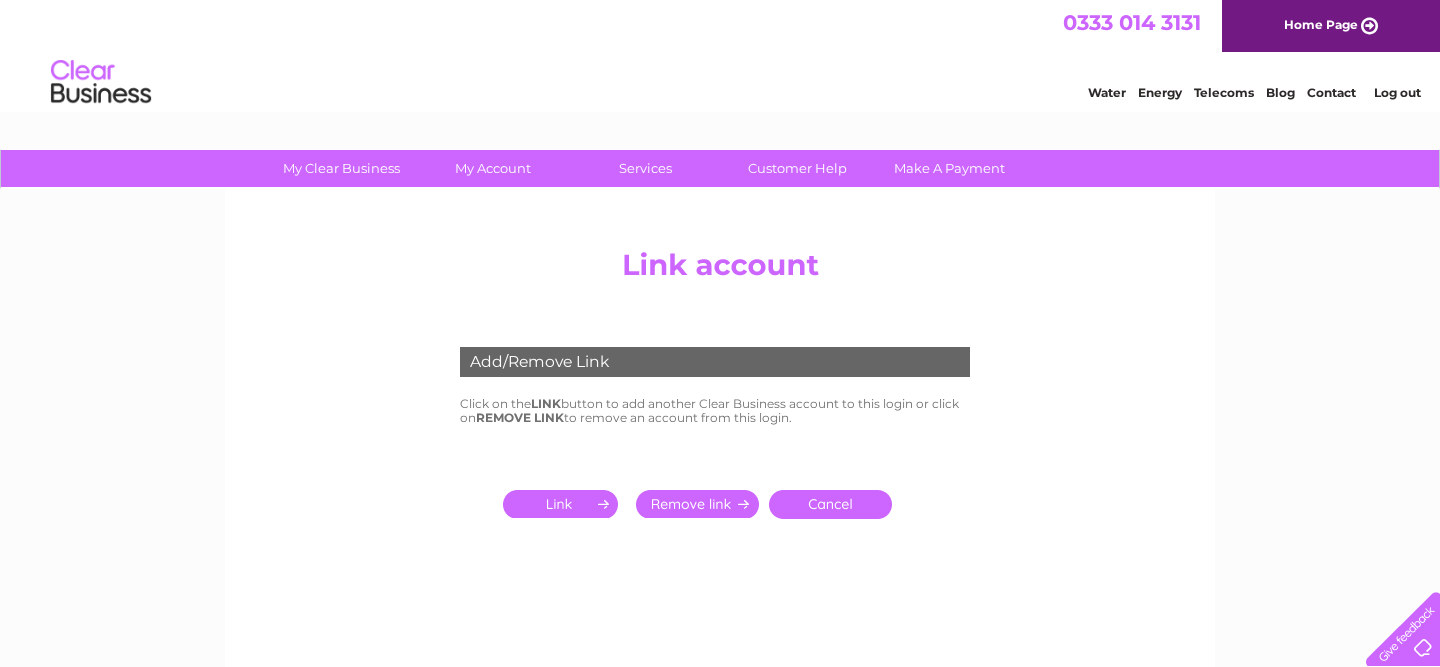 scroll, scrollTop: 0, scrollLeft: 0, axis: both 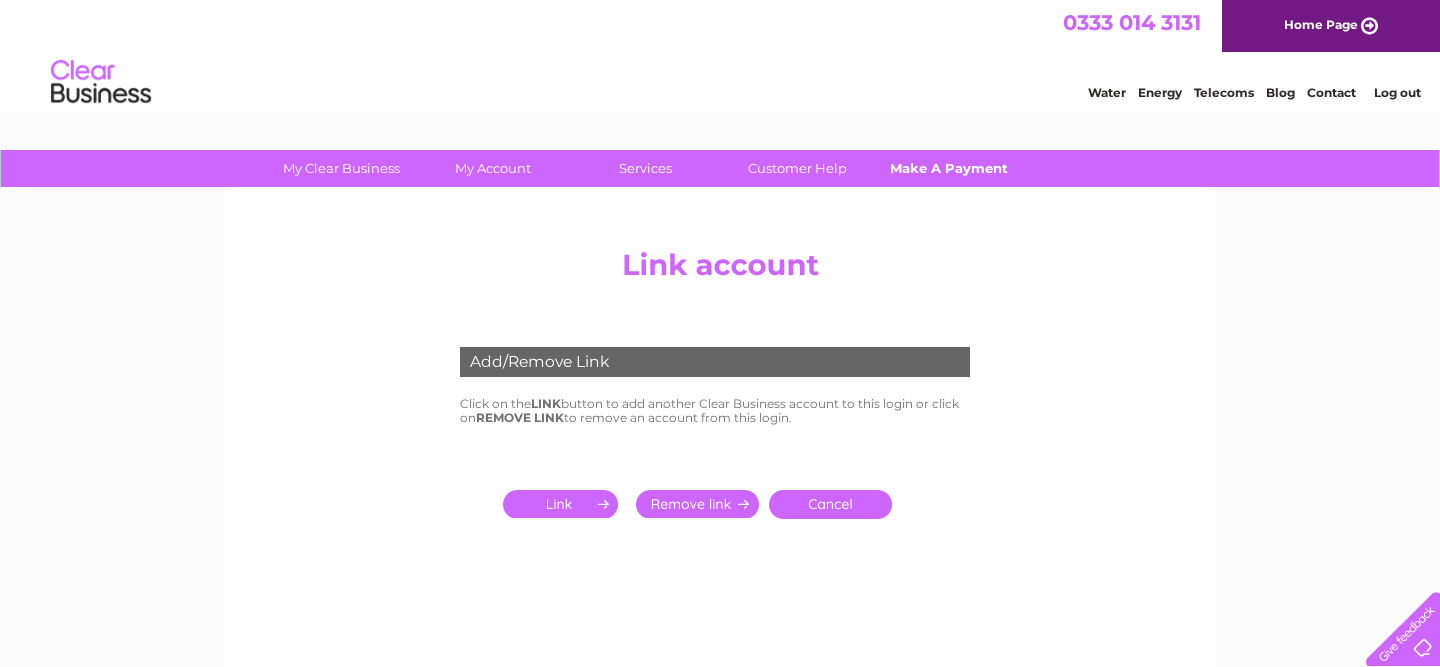 click on "Make A Payment" at bounding box center (949, 168) 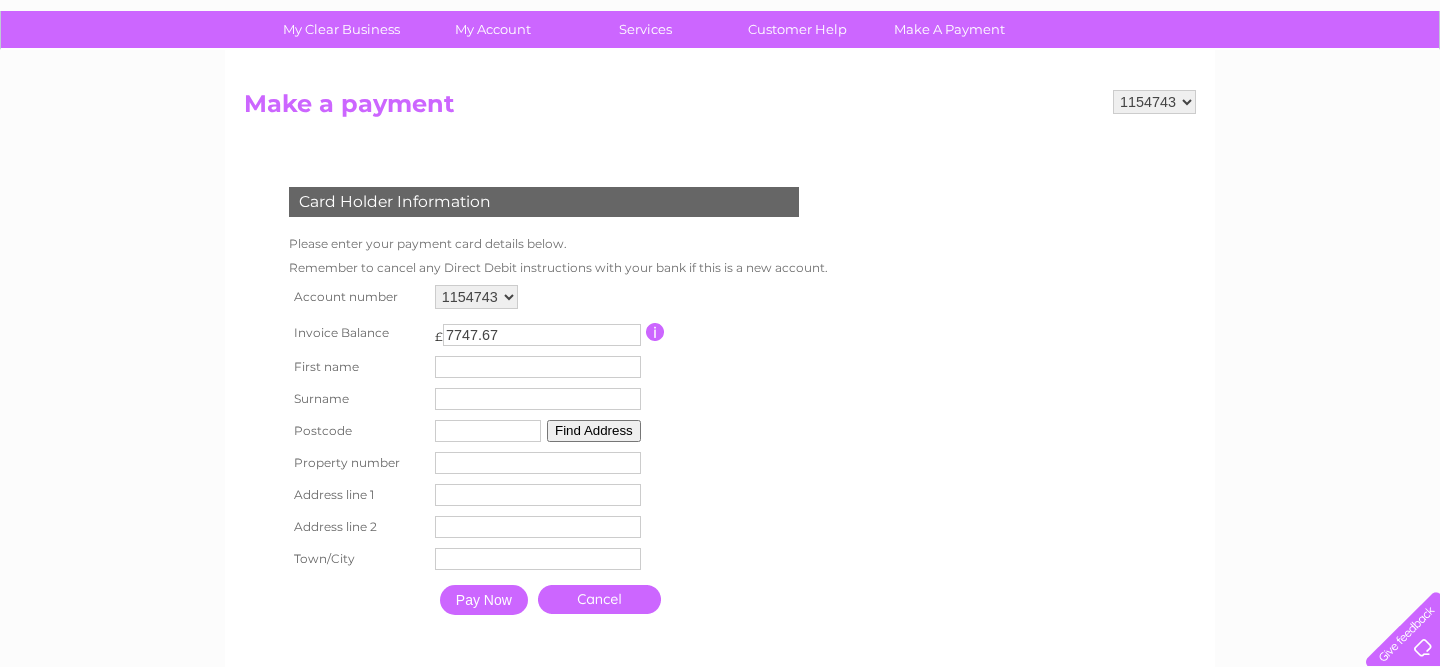 scroll, scrollTop: 0, scrollLeft: 0, axis: both 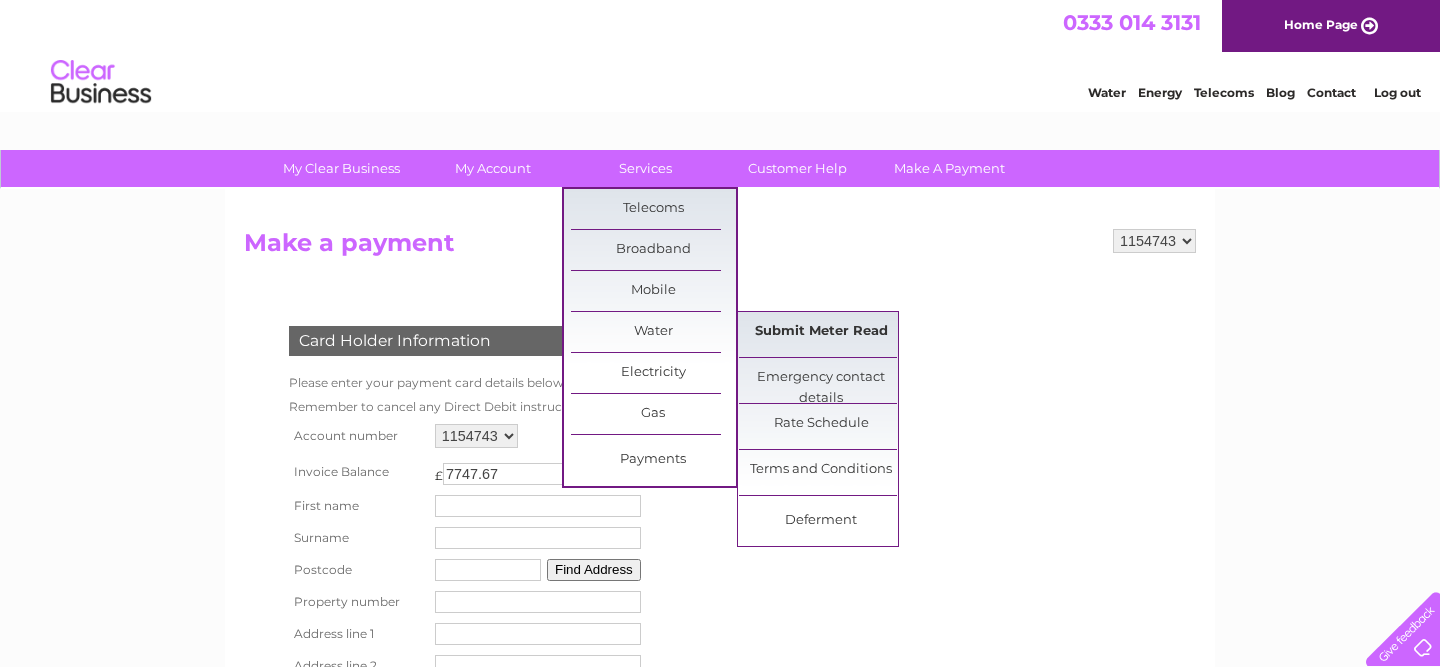 click on "Submit Meter Read" at bounding box center [821, 332] 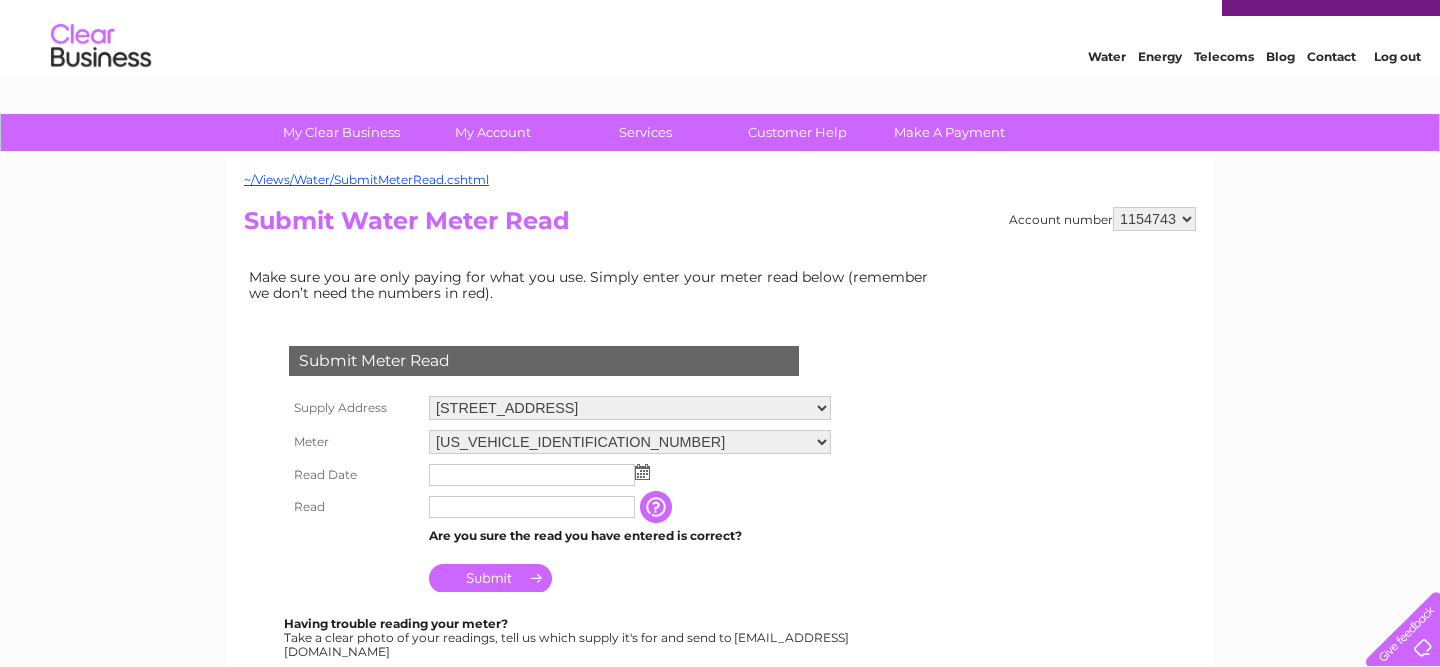 scroll, scrollTop: 38, scrollLeft: 0, axis: vertical 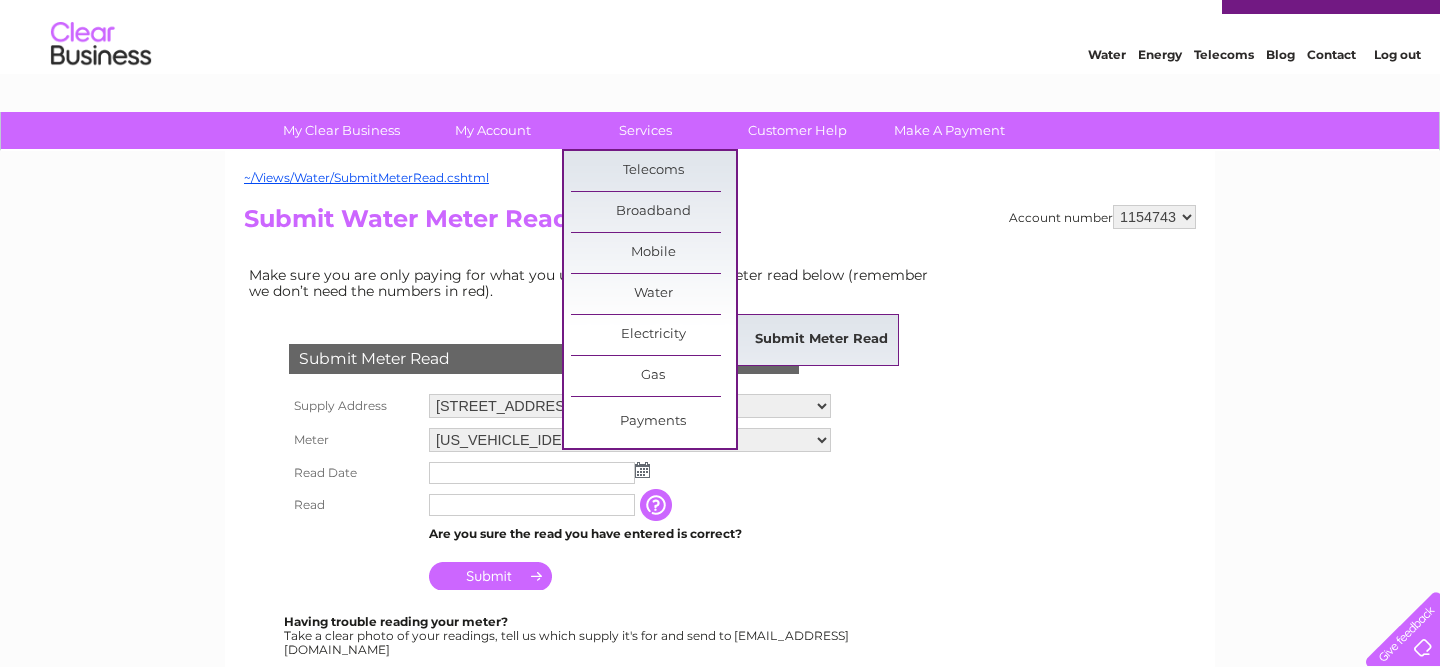 click on "Submit Meter Read" at bounding box center (821, 340) 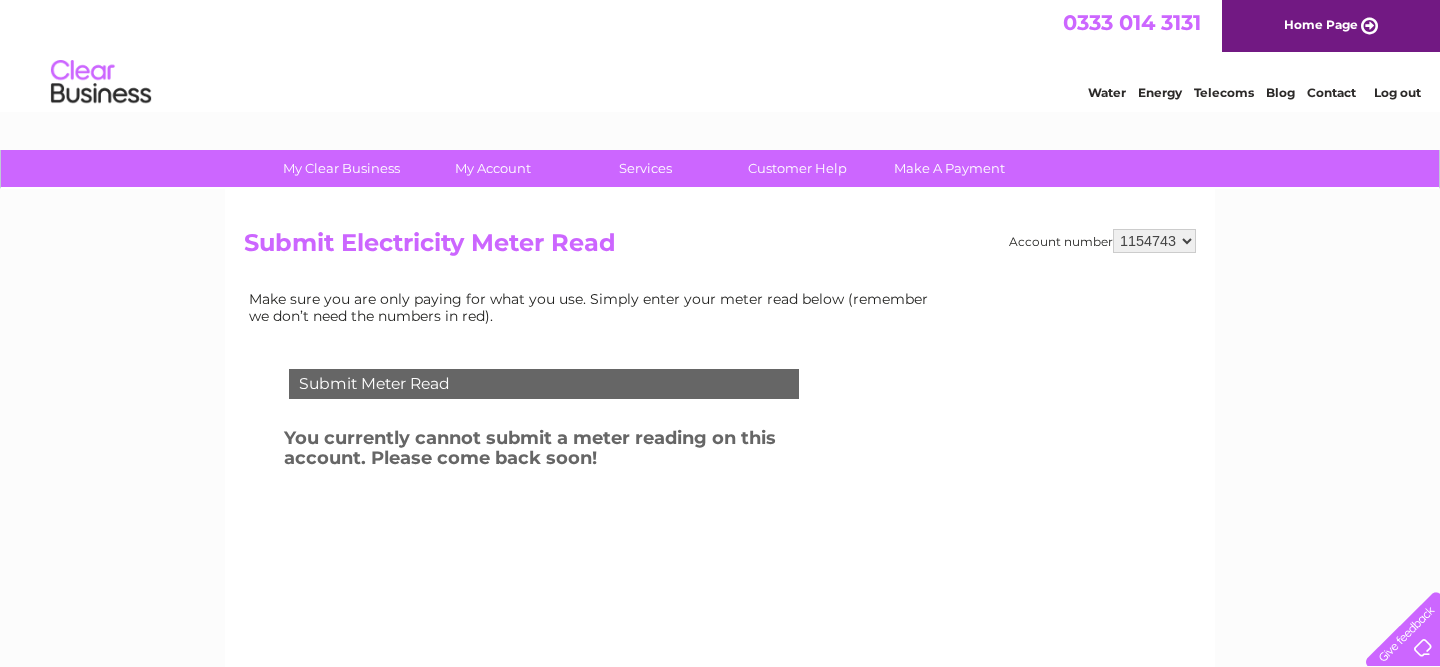 scroll, scrollTop: 0, scrollLeft: 0, axis: both 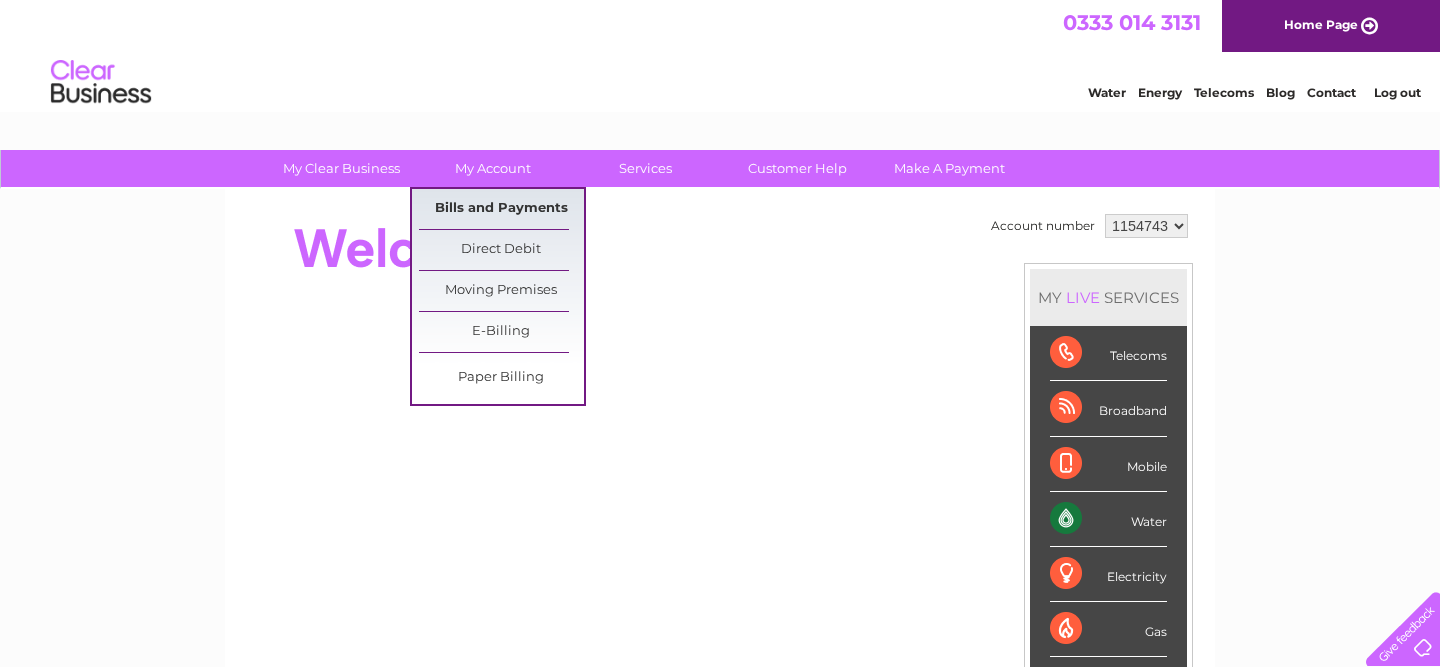 click on "Bills and Payments" at bounding box center (501, 209) 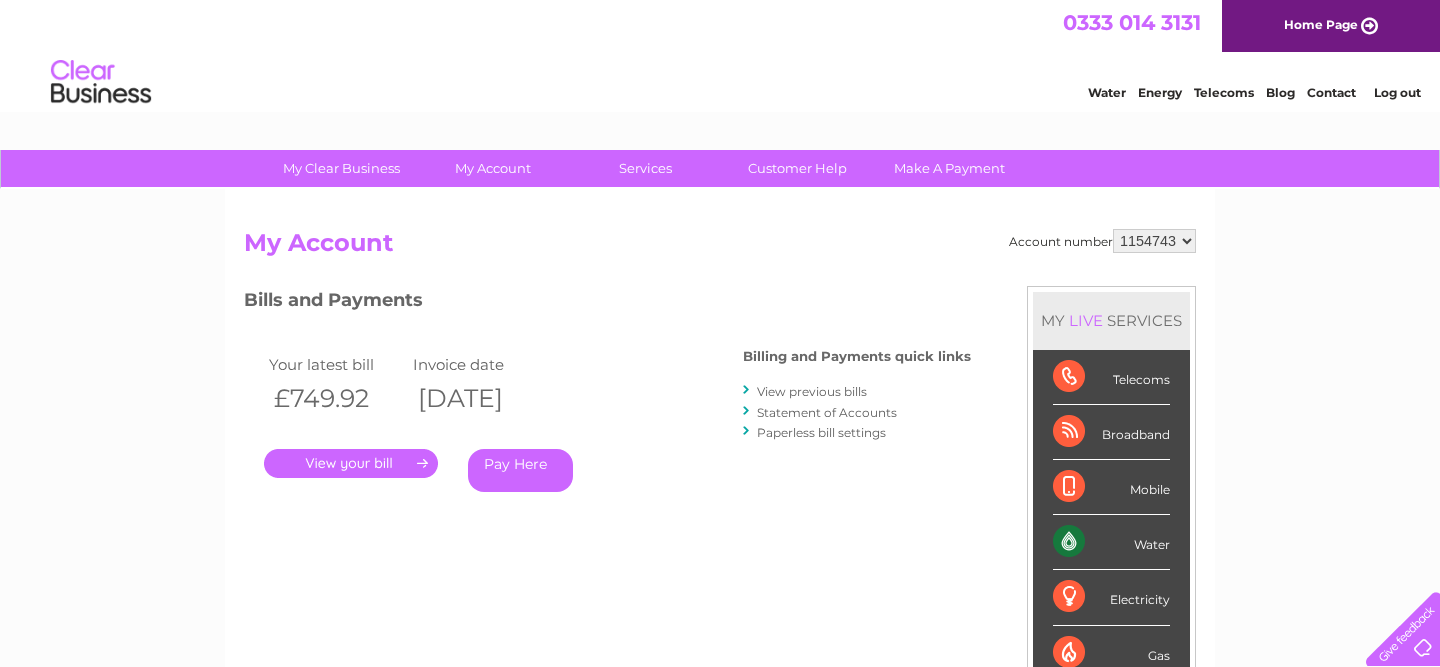 scroll, scrollTop: 0, scrollLeft: 0, axis: both 